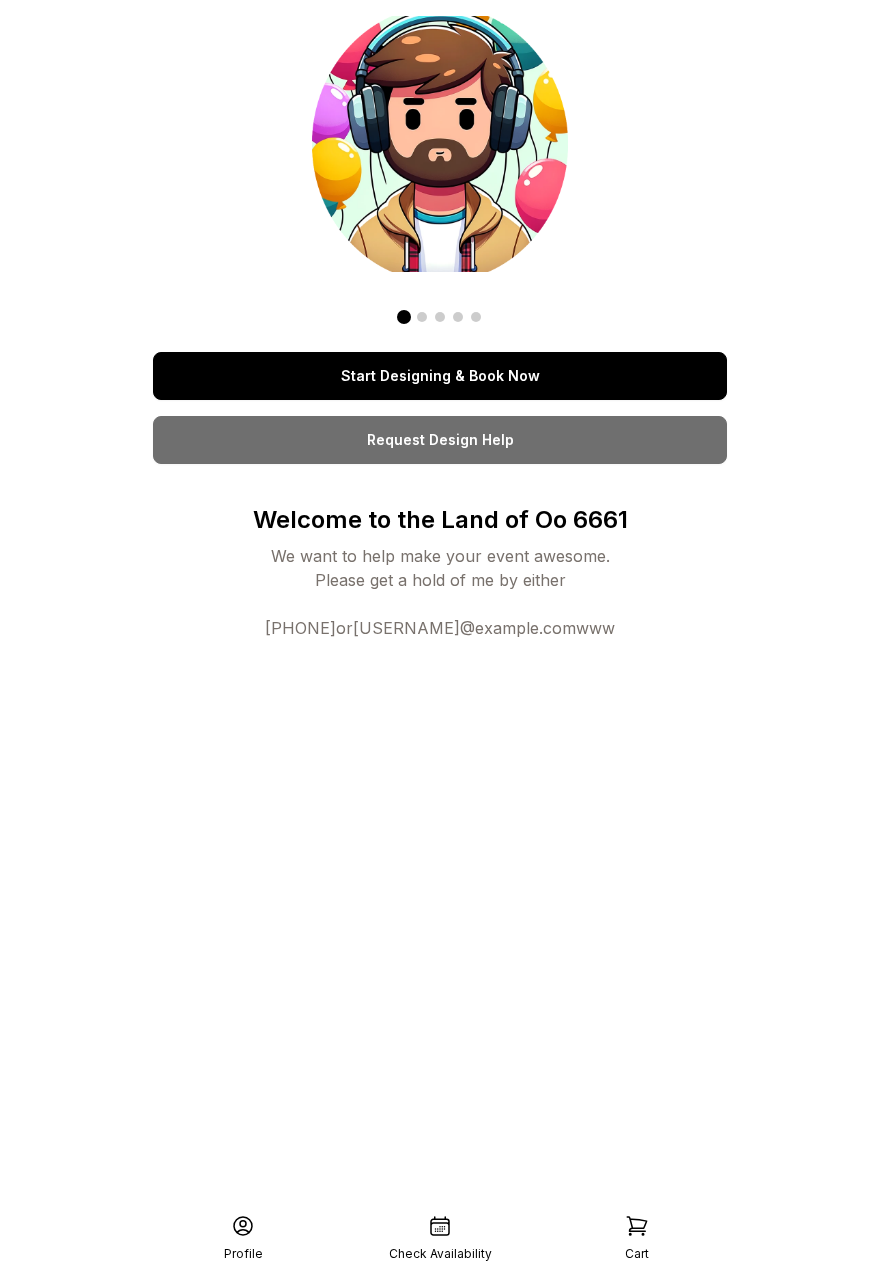 scroll, scrollTop: 0, scrollLeft: 0, axis: both 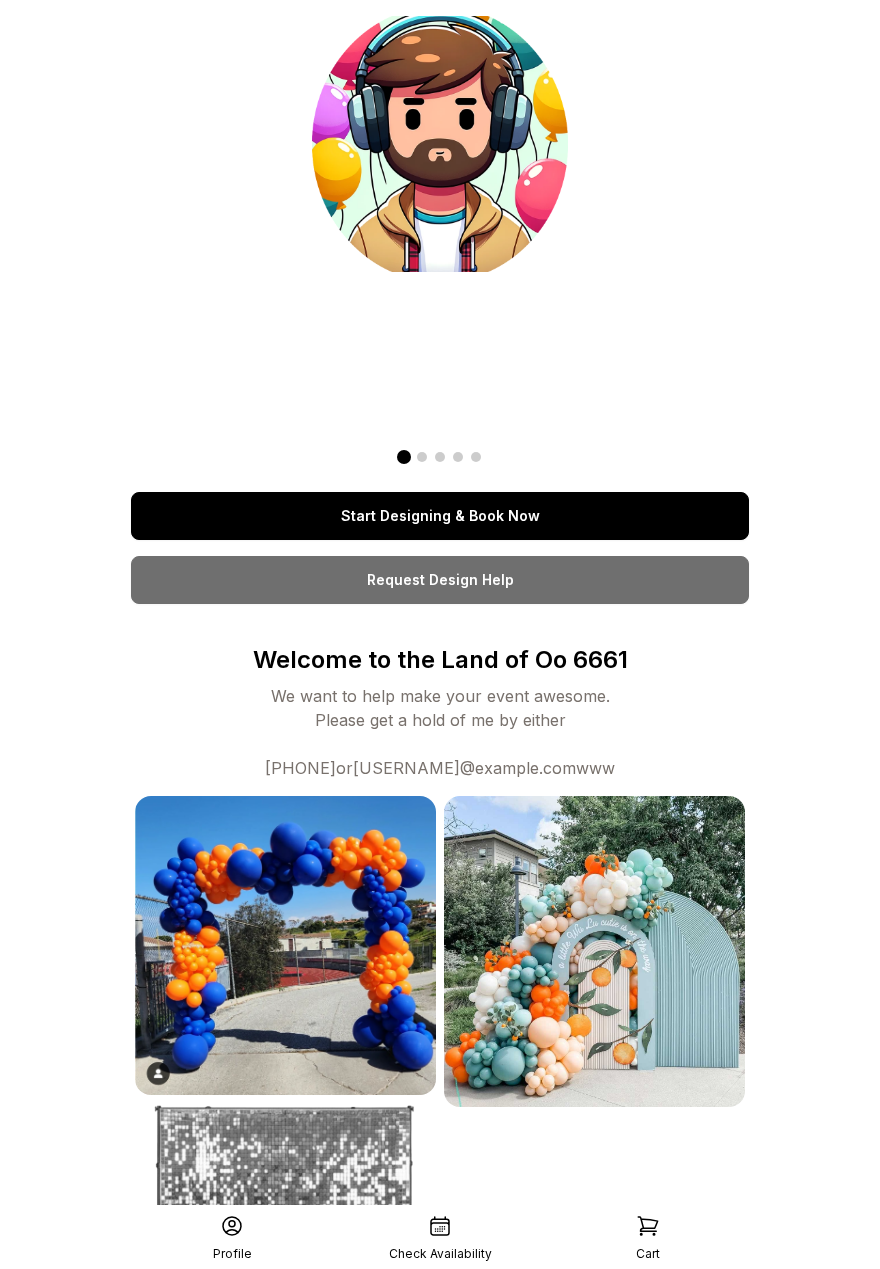 click on "Start Designing & Book Now" at bounding box center [440, 516] 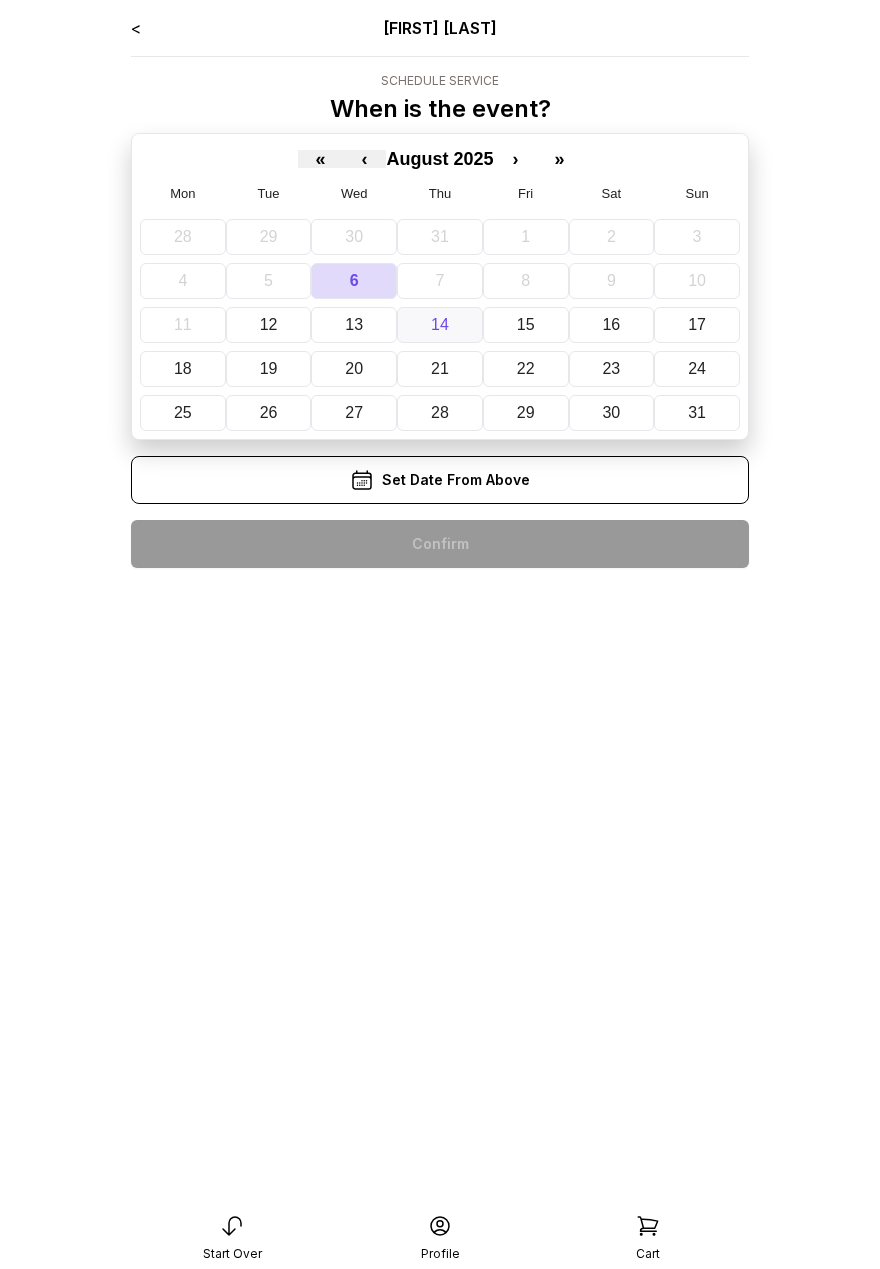 click on "14" at bounding box center (440, 324) 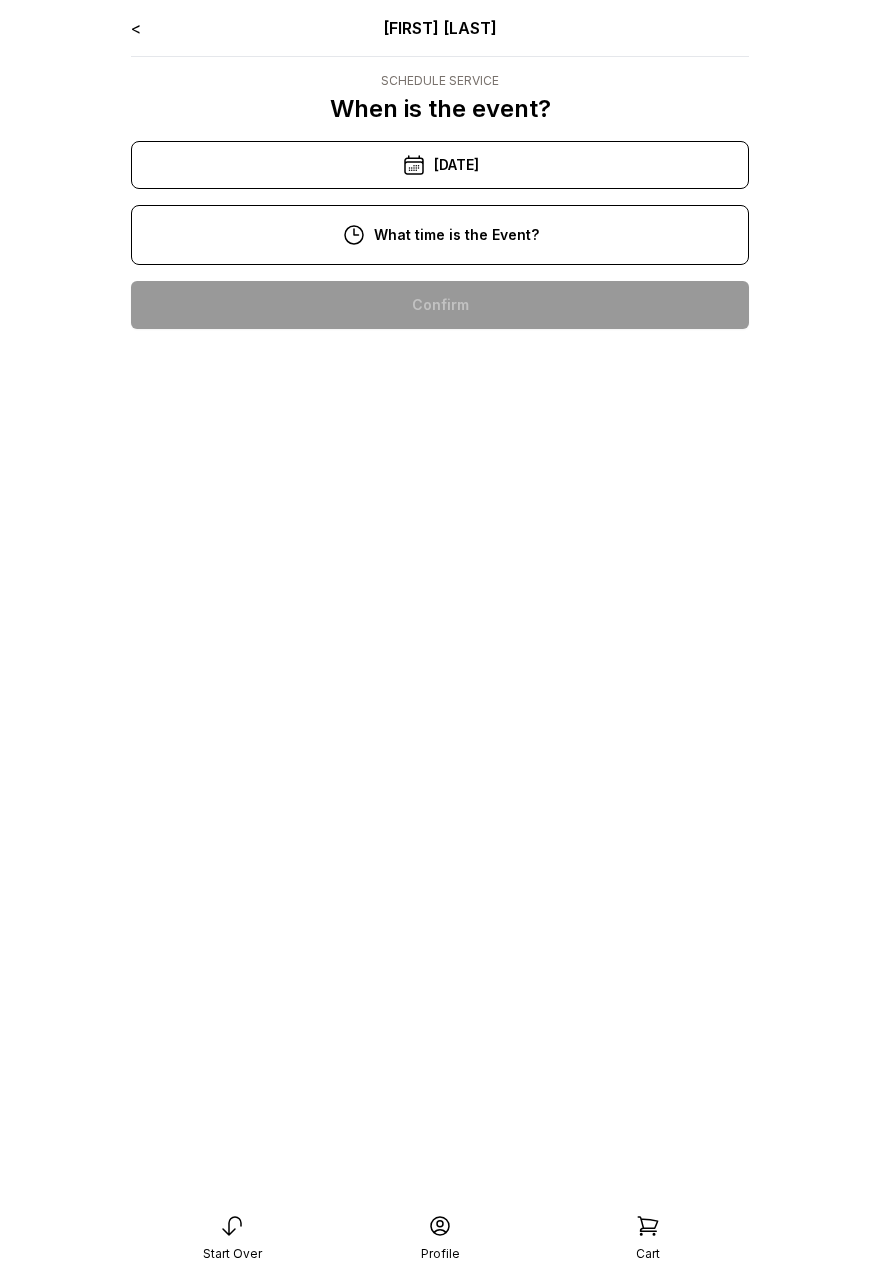 click on "10:00 am" at bounding box center [440, 305] 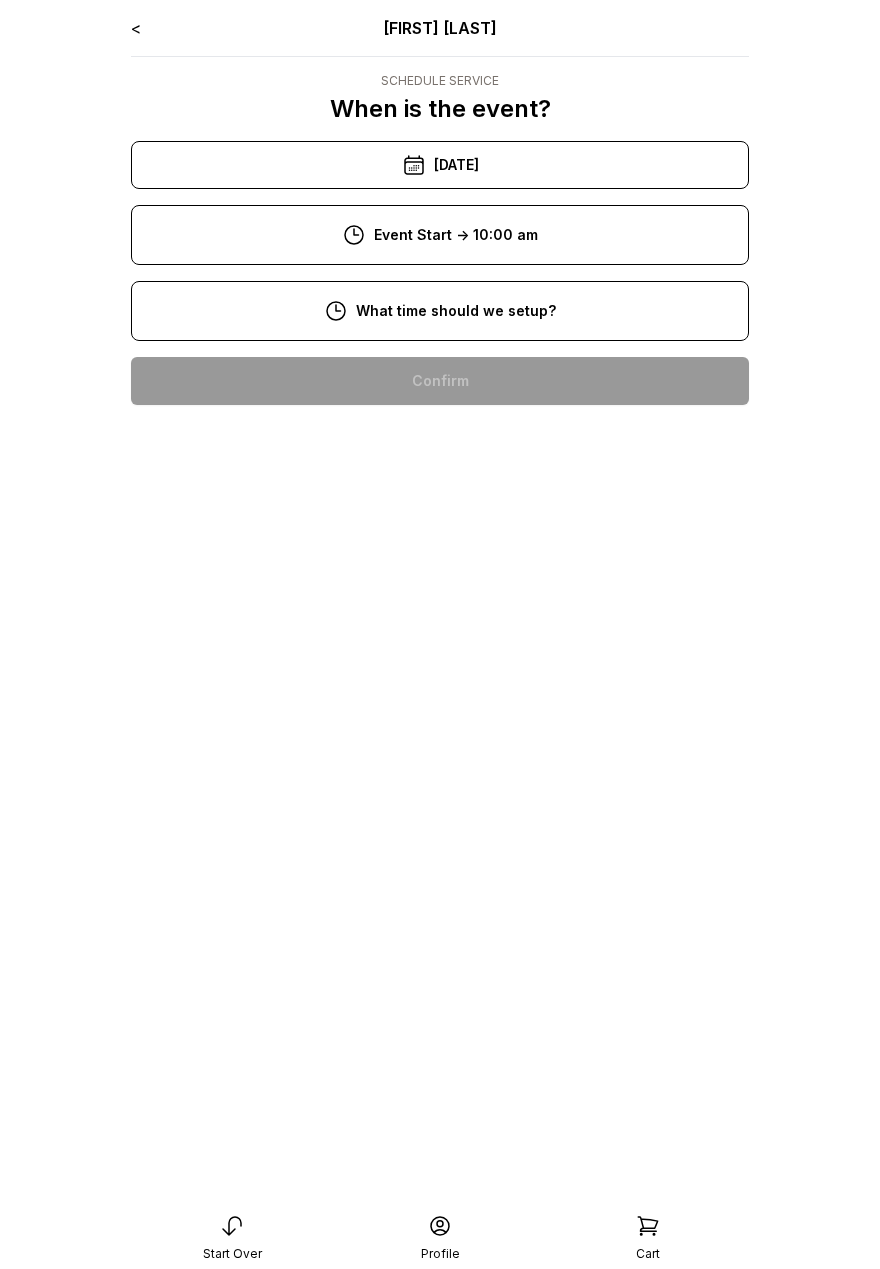 click on "8:00 am" at bounding box center (440, 381) 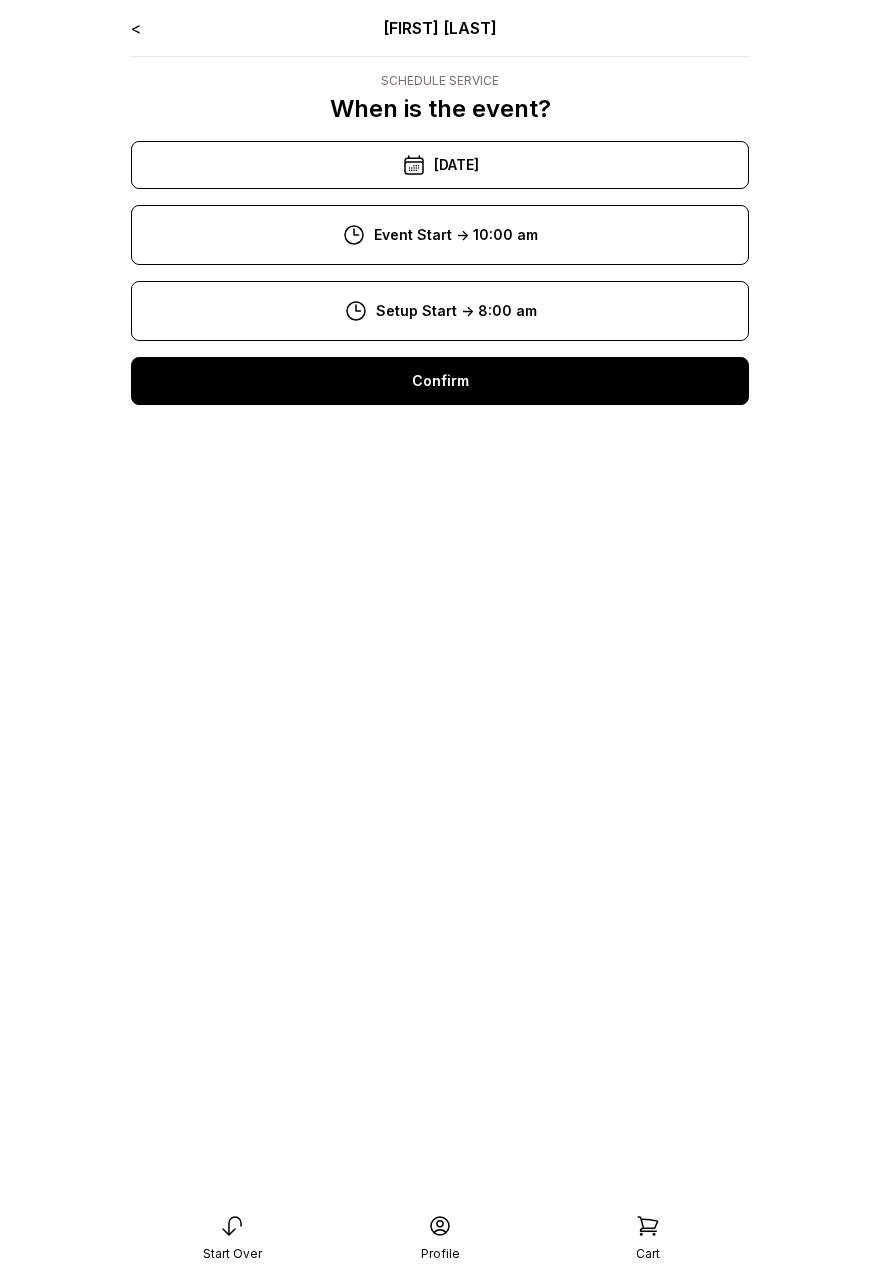 click on "Confirm" at bounding box center (440, 381) 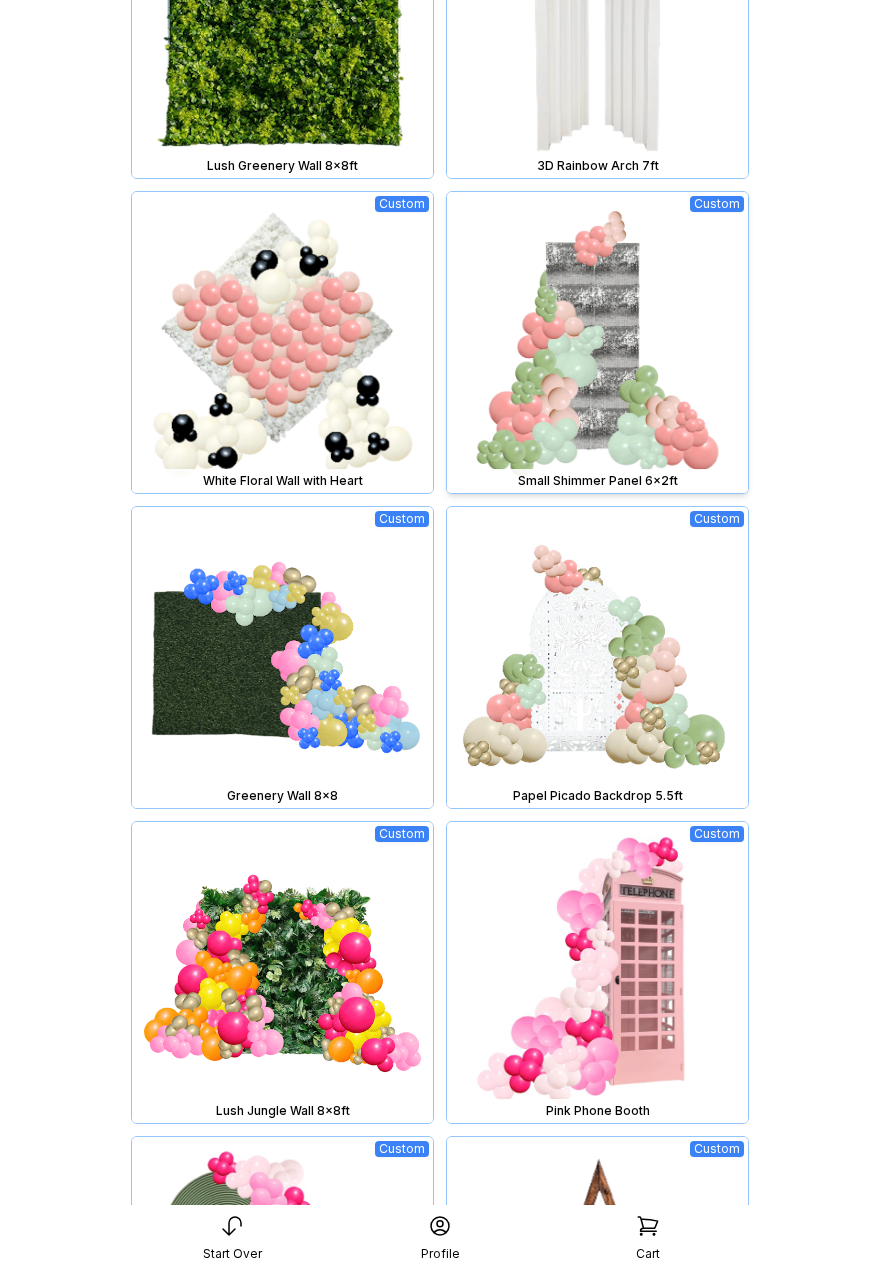 click at bounding box center (597, 342) 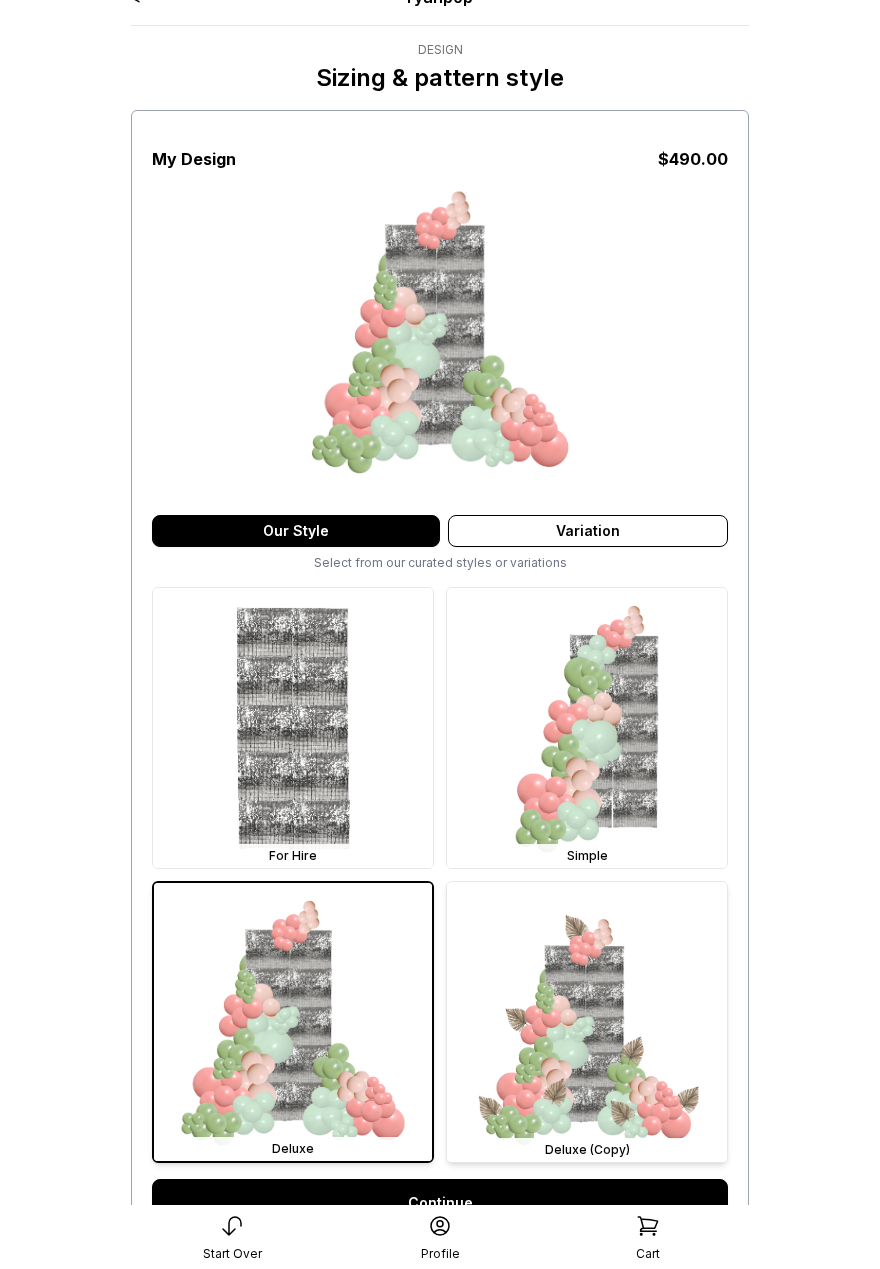 scroll, scrollTop: 238, scrollLeft: 0, axis: vertical 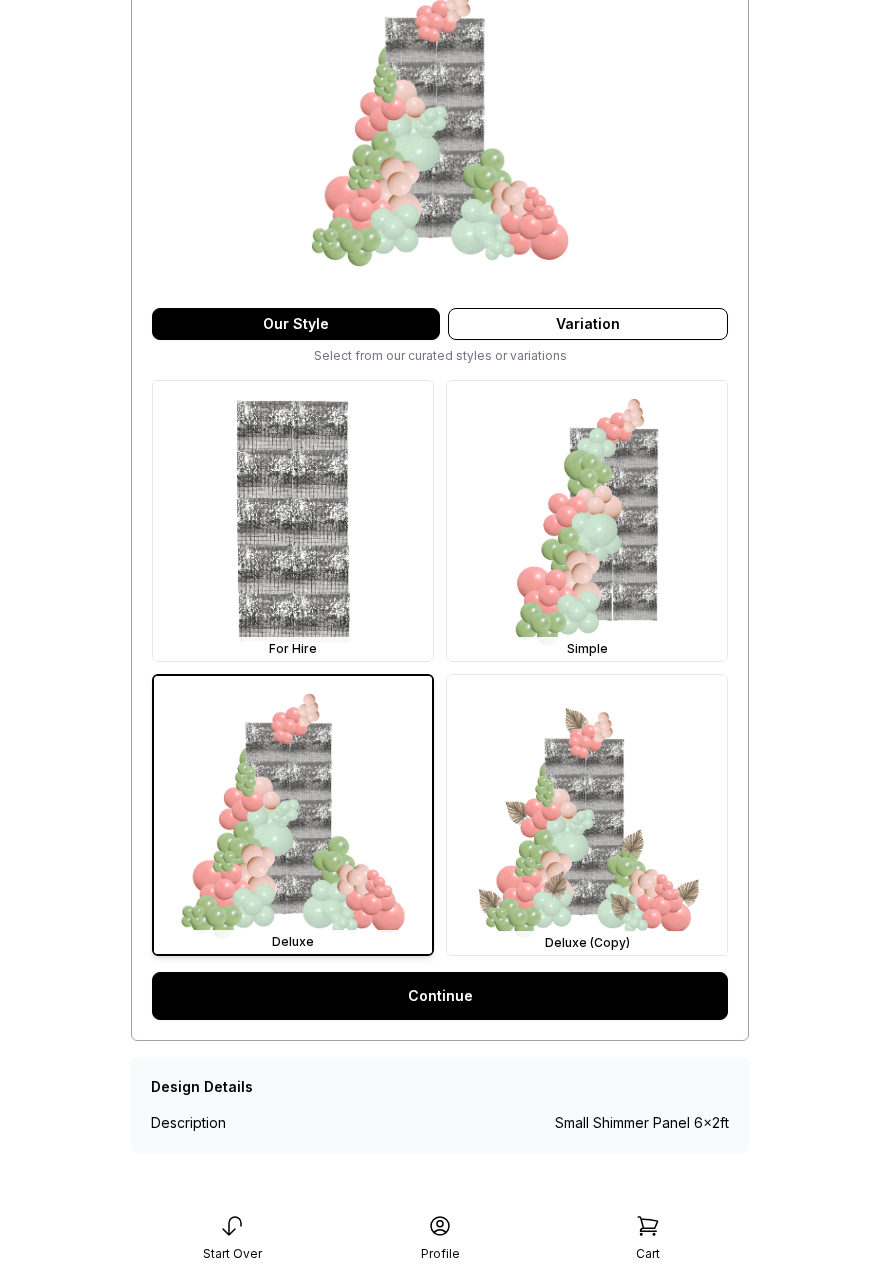 click on "Continue" at bounding box center [440, 996] 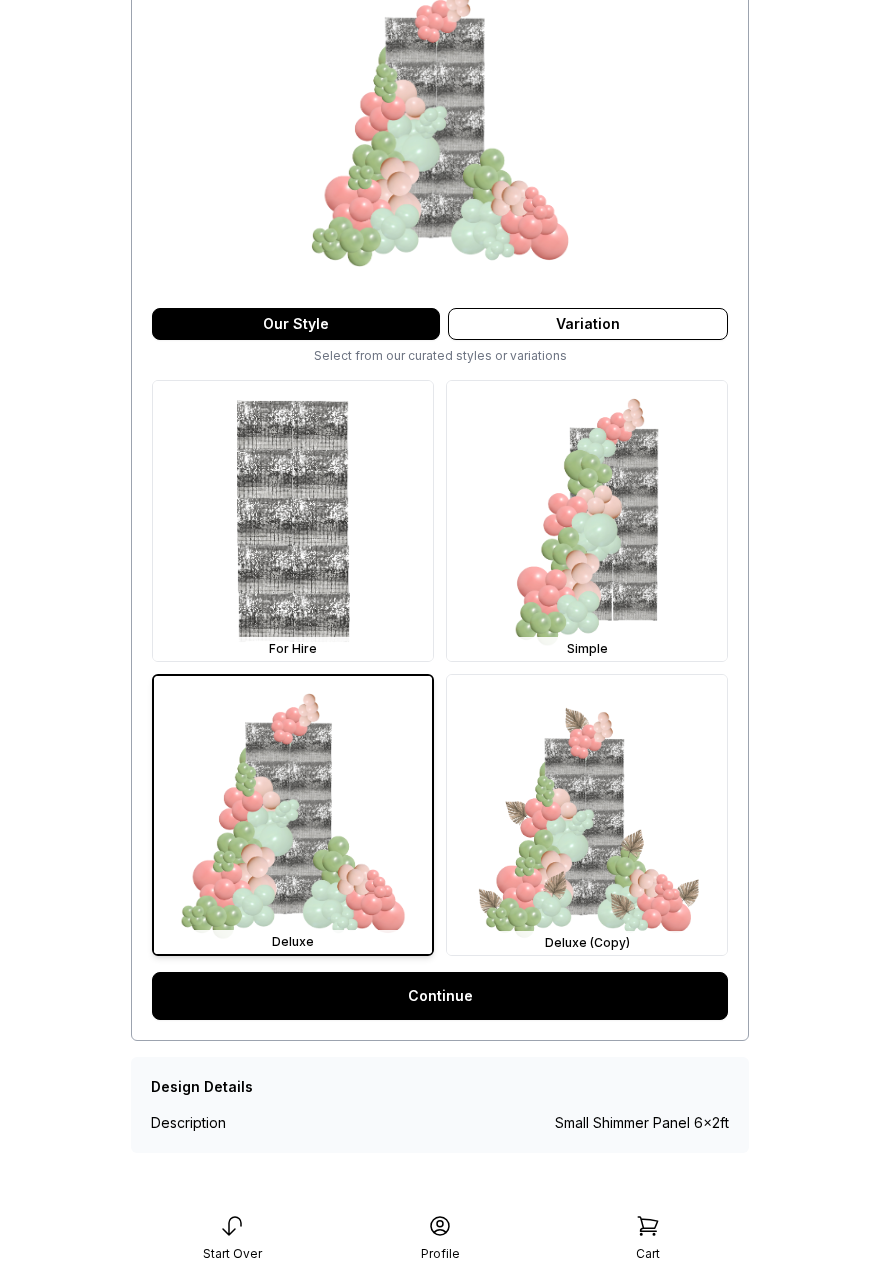 scroll, scrollTop: 0, scrollLeft: 0, axis: both 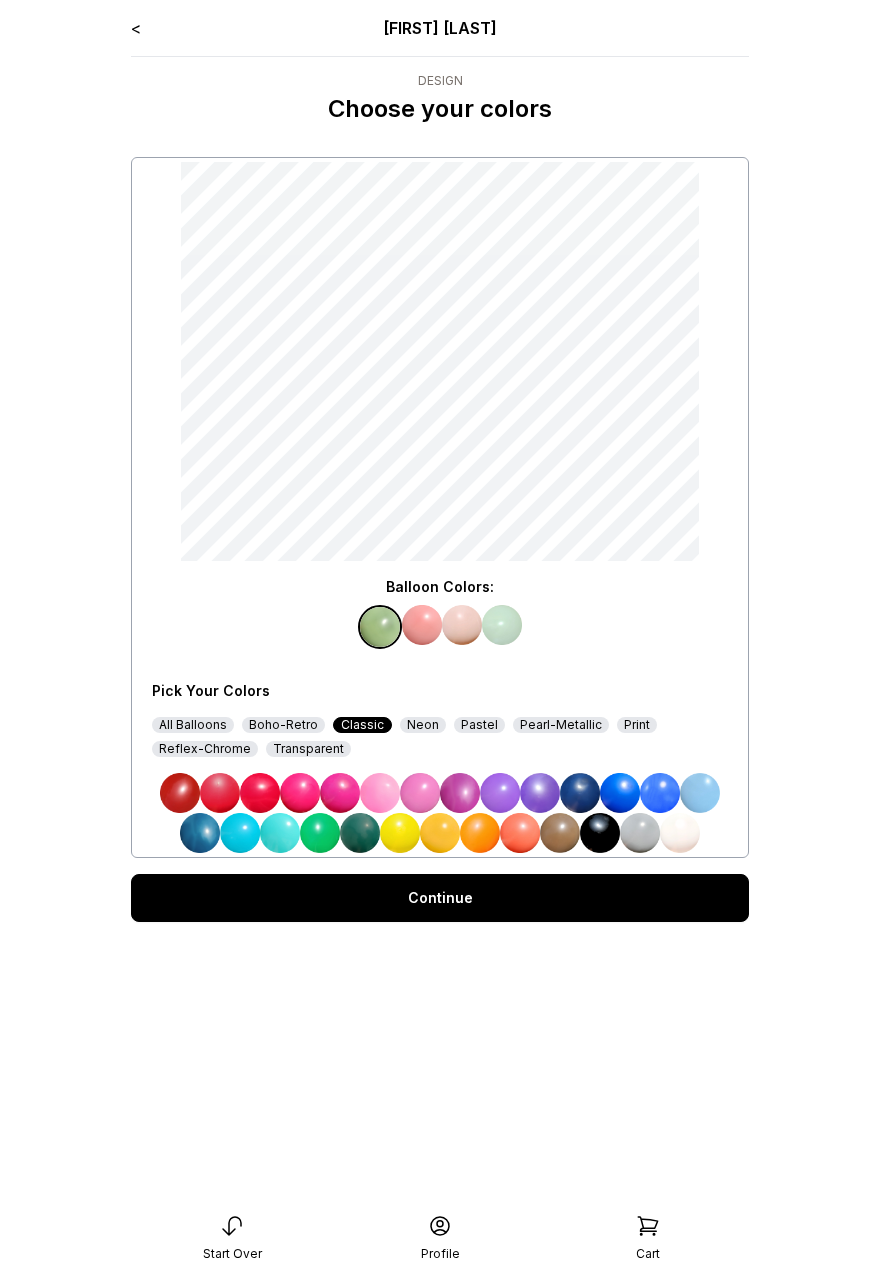 click at bounding box center (540, 793) 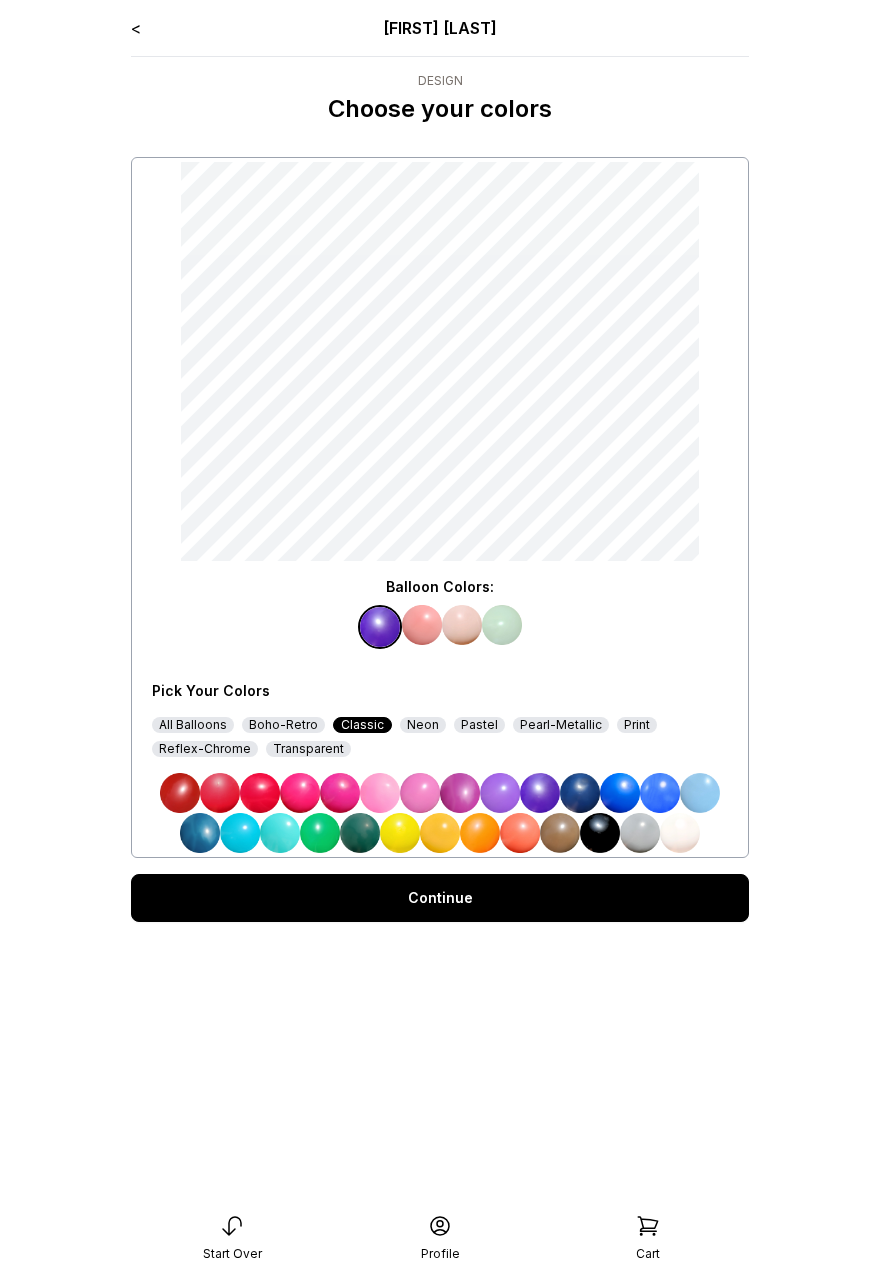 click at bounding box center (422, 625) 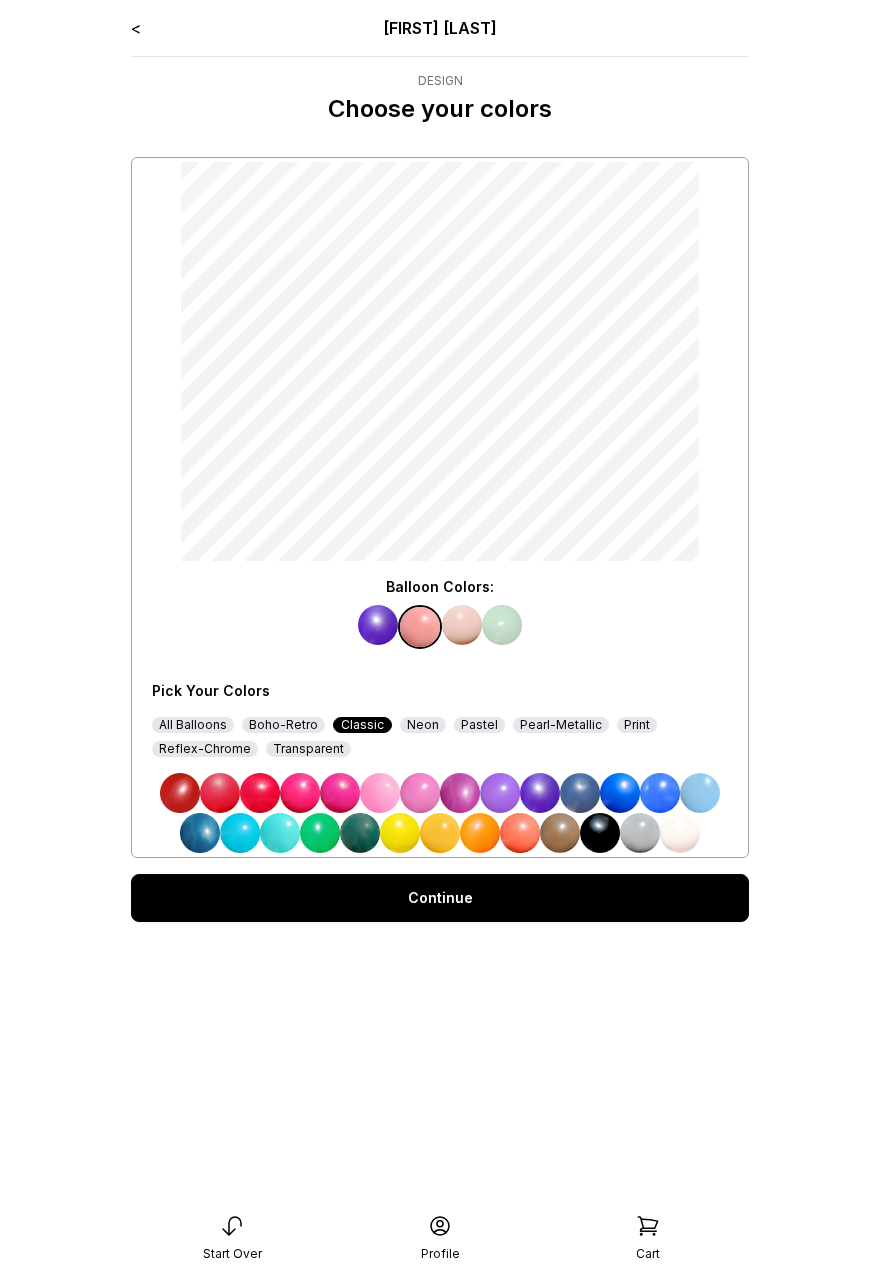 click at bounding box center (580, 793) 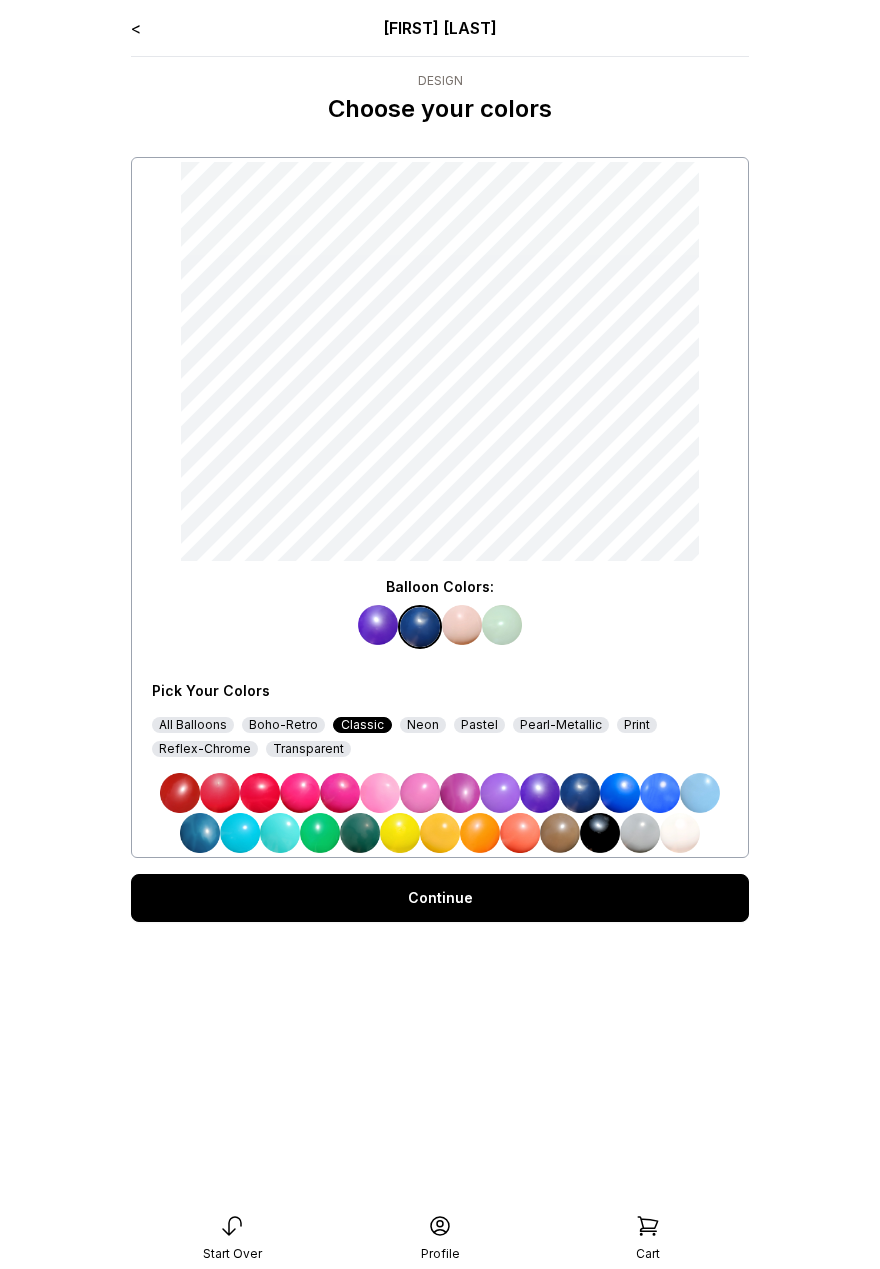 click at bounding box center (462, 625) 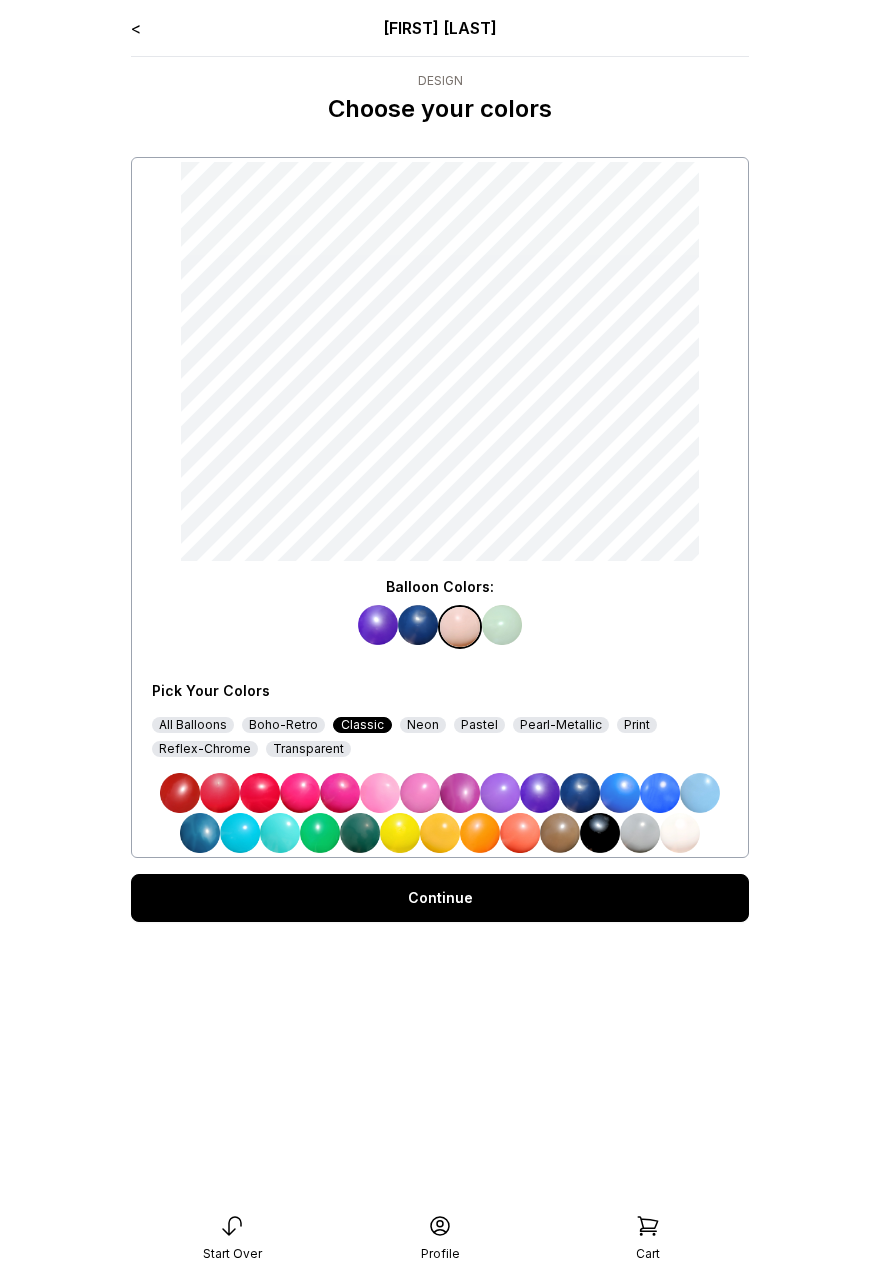 click at bounding box center [620, 793] 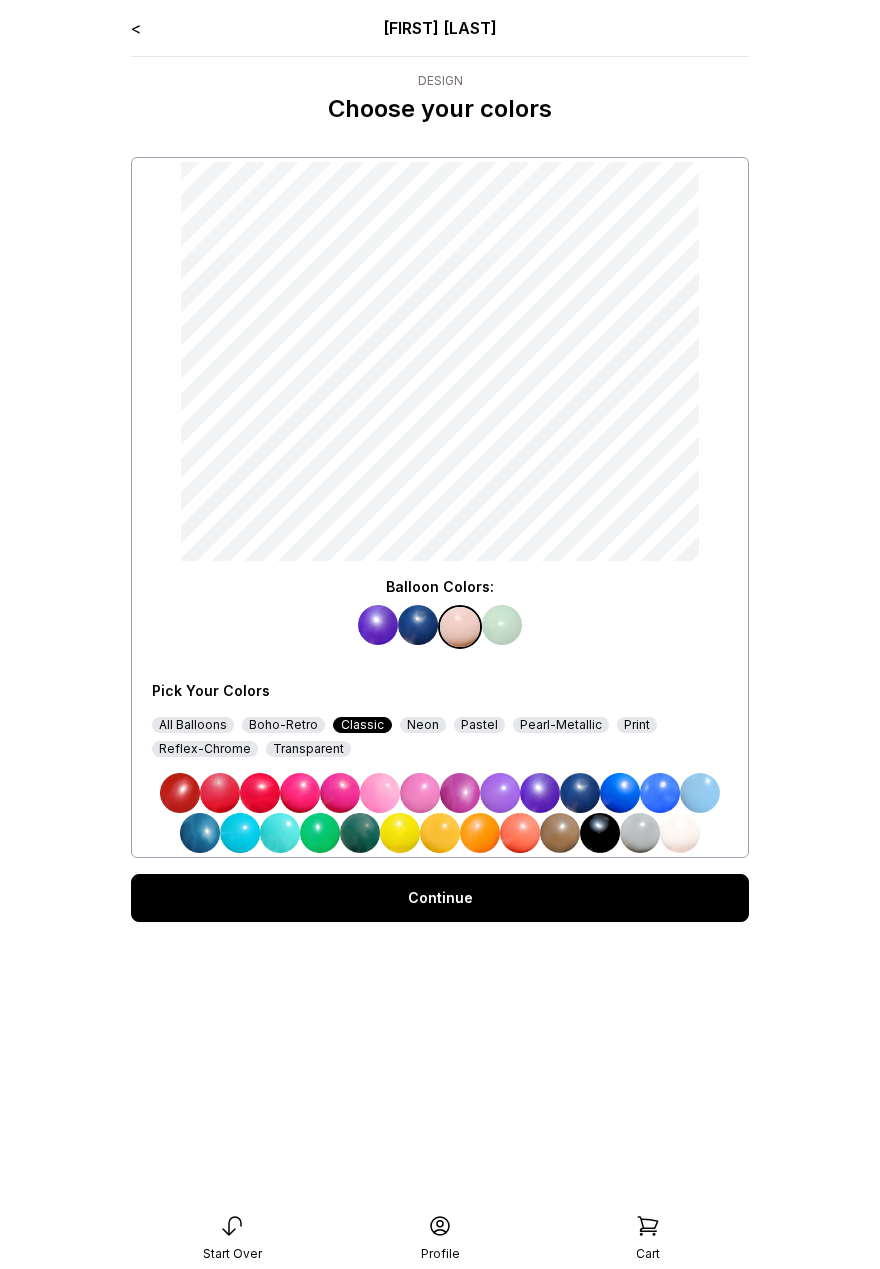 click at bounding box center [502, 625] 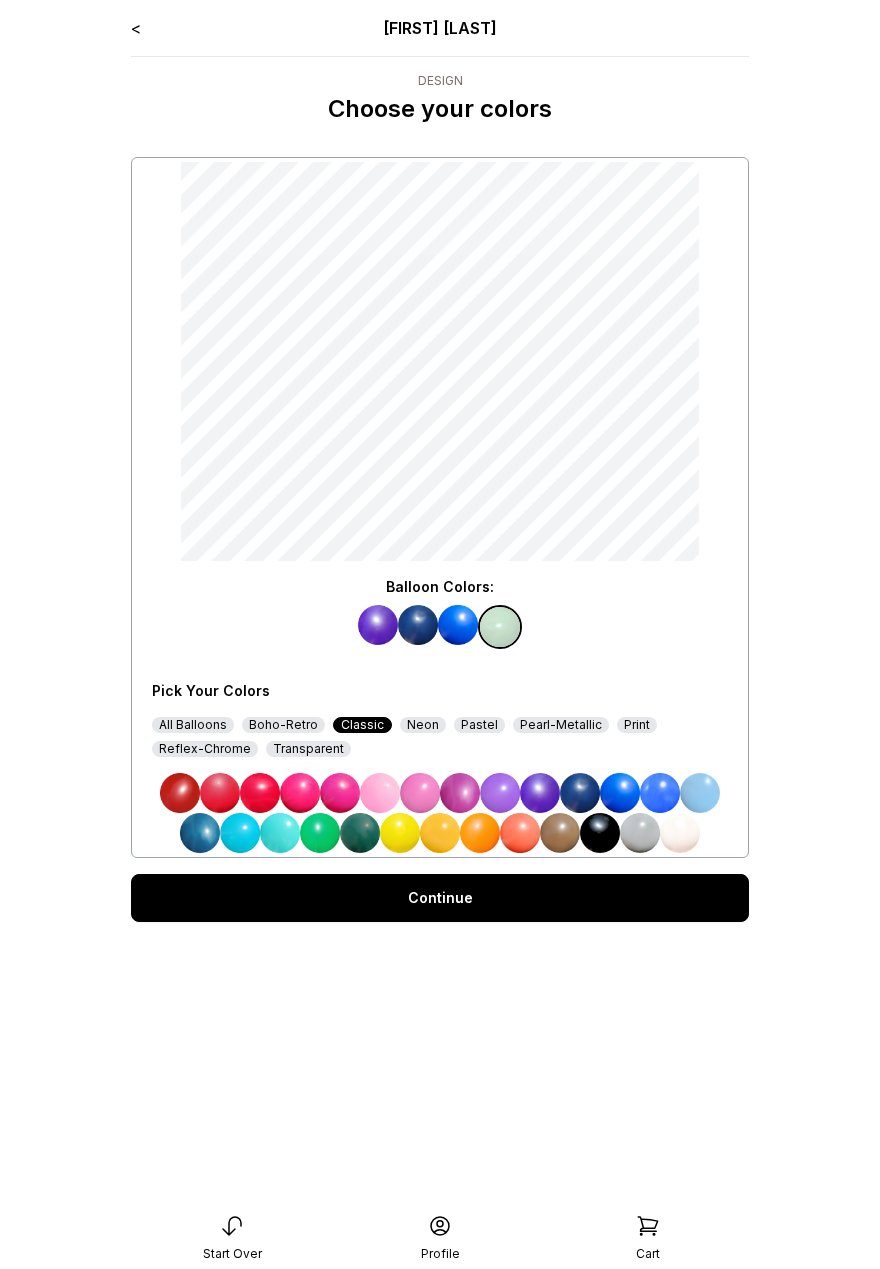 click at bounding box center [380, 793] 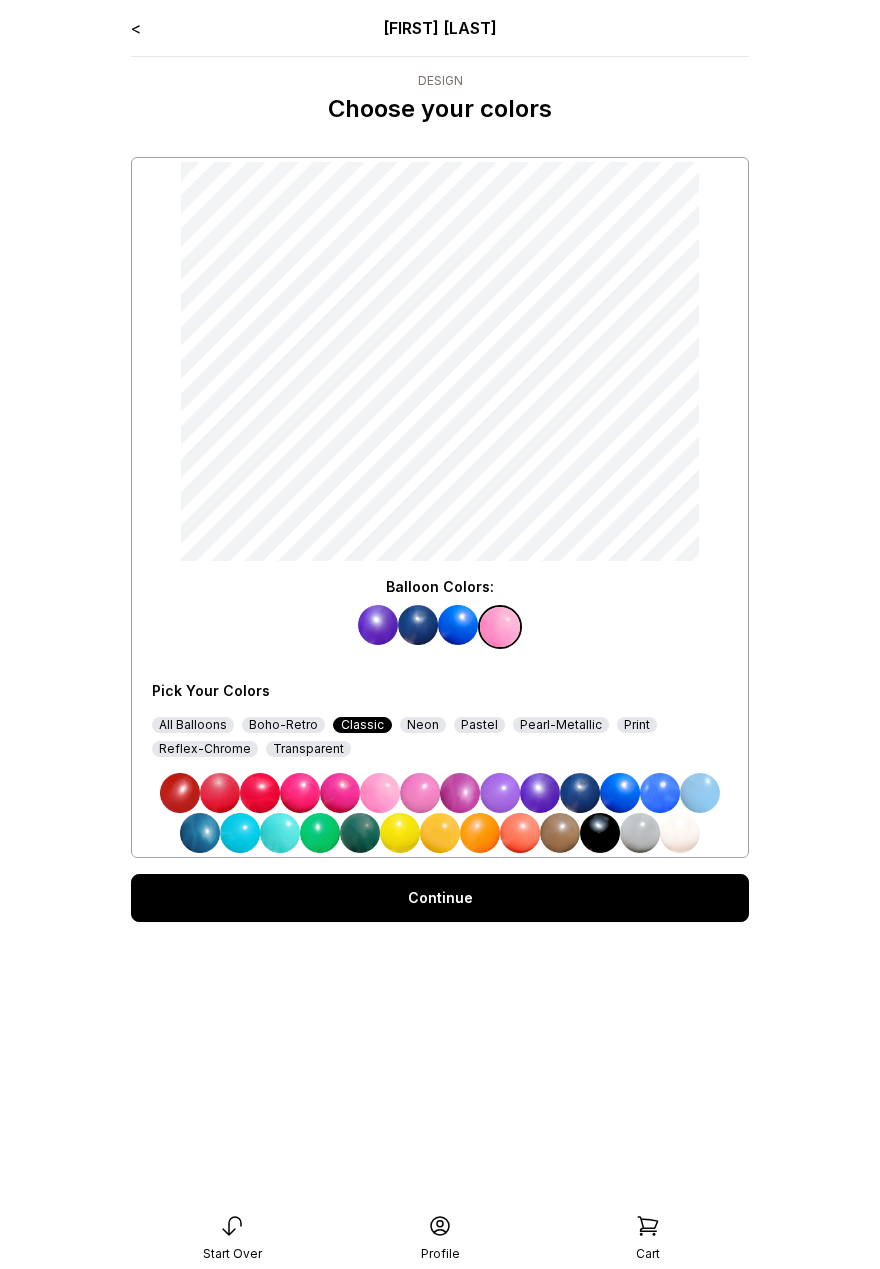 click on "Continue" at bounding box center [440, 898] 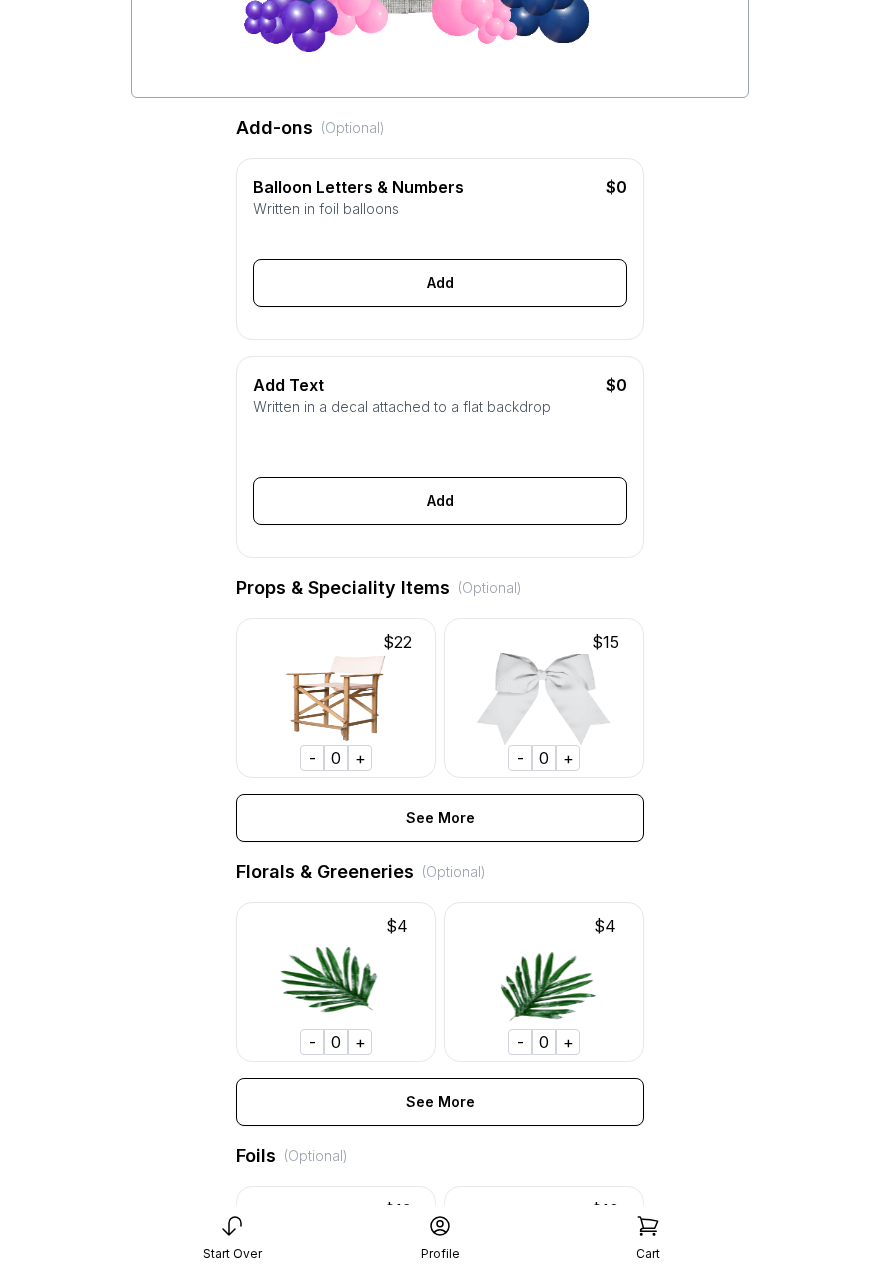 scroll, scrollTop: 666, scrollLeft: 0, axis: vertical 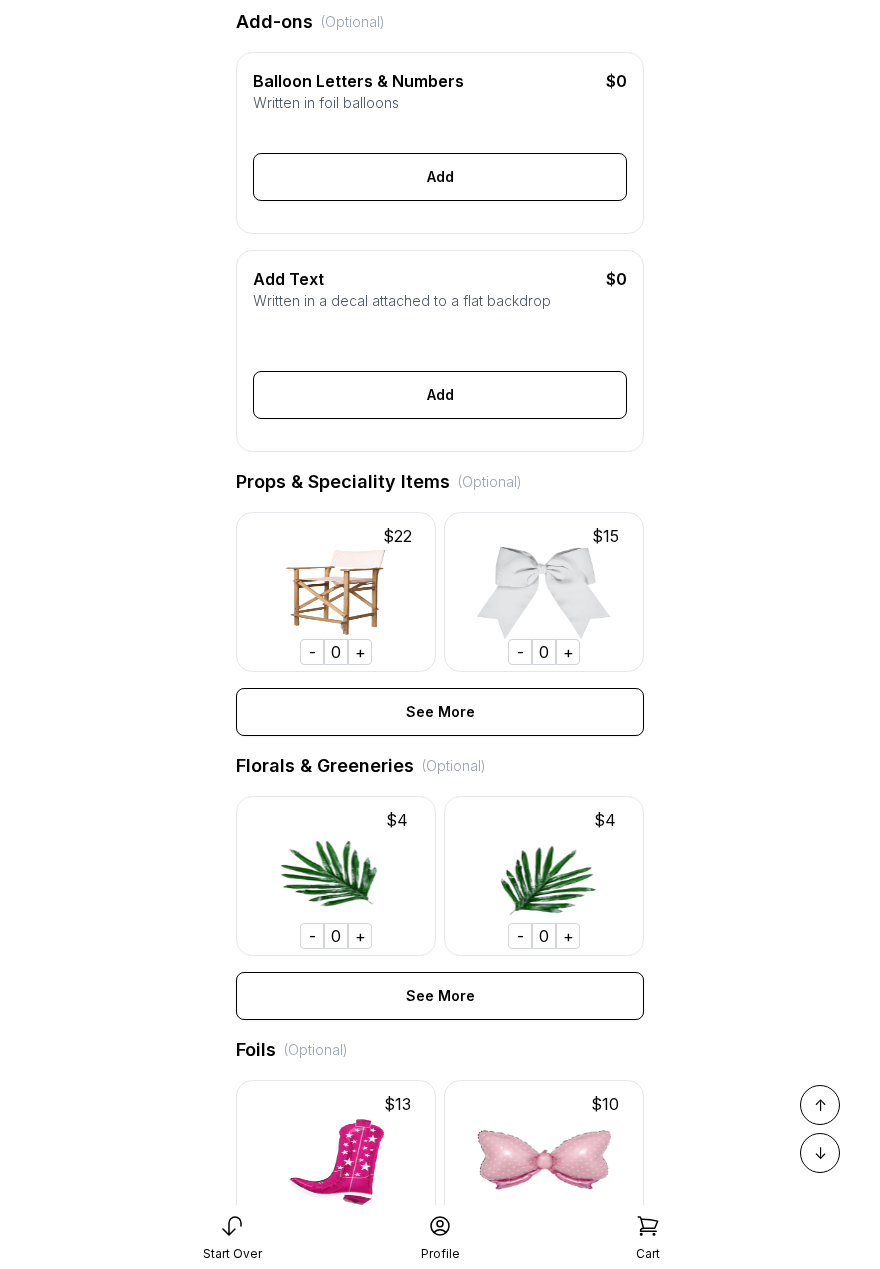 drag, startPoint x: 359, startPoint y: 674, endPoint x: 369, endPoint y: 673, distance: 10.049875 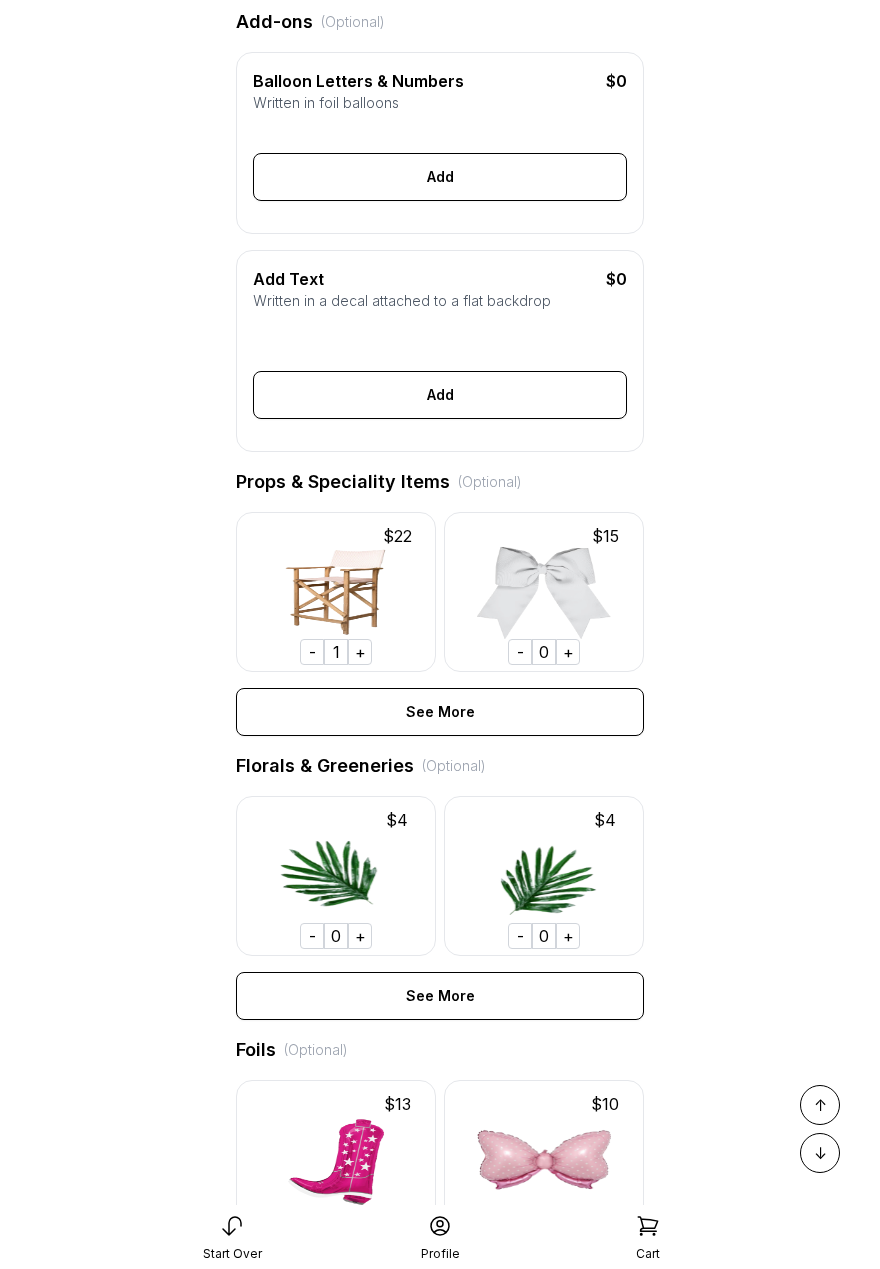 scroll, scrollTop: 0, scrollLeft: 0, axis: both 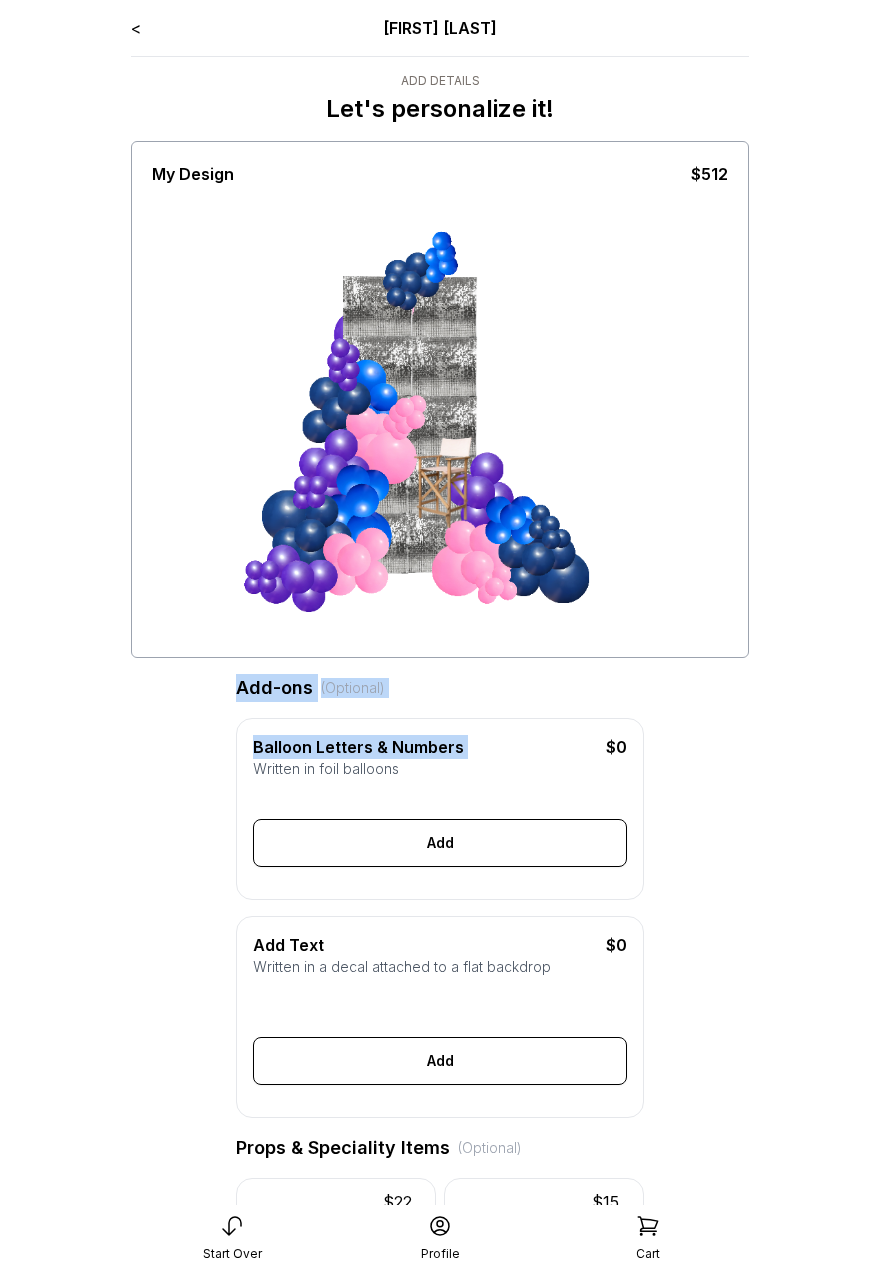 drag, startPoint x: 274, startPoint y: 244, endPoint x: 603, endPoint y: 685, distance: 550.2018 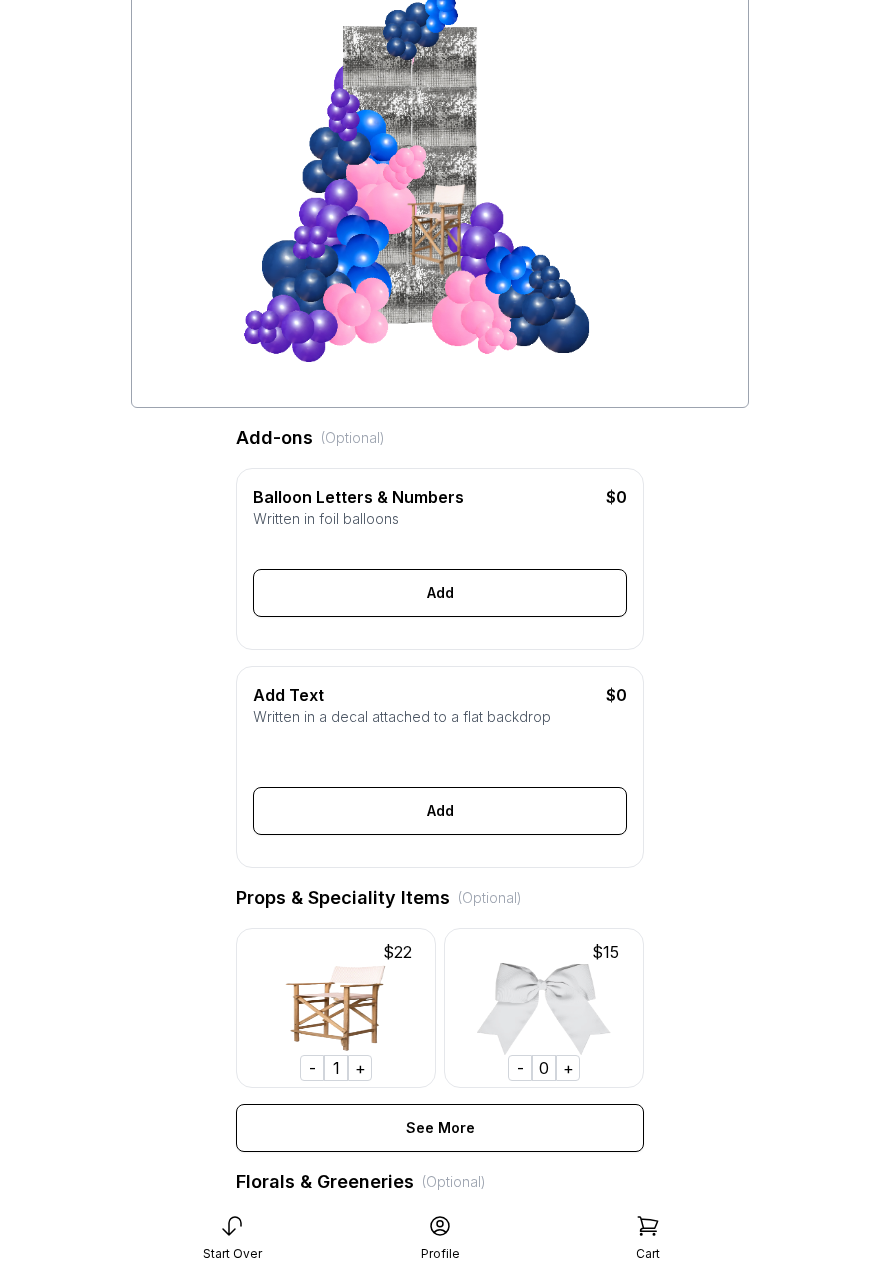 scroll, scrollTop: 1099, scrollLeft: 0, axis: vertical 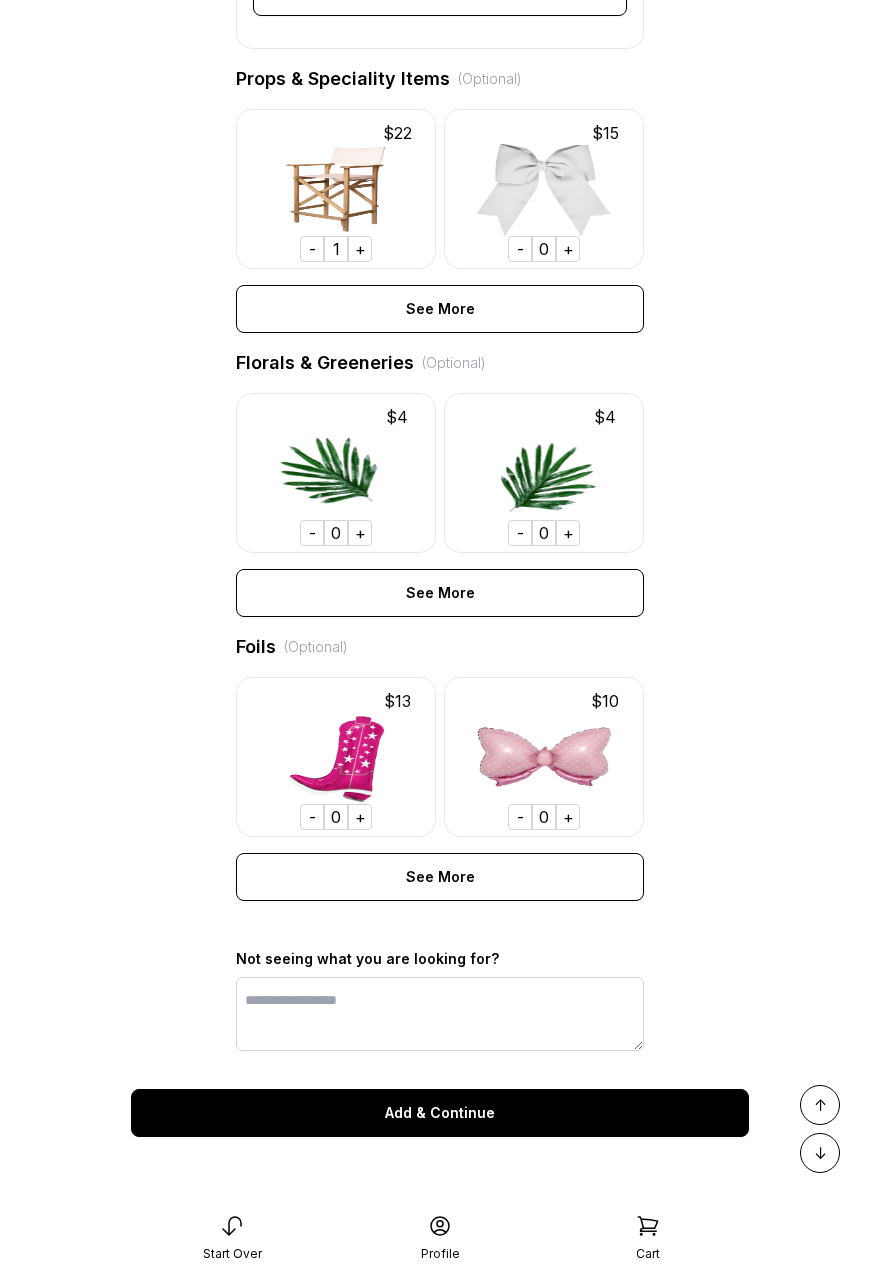 click on "Add & Continue" at bounding box center [440, 1113] 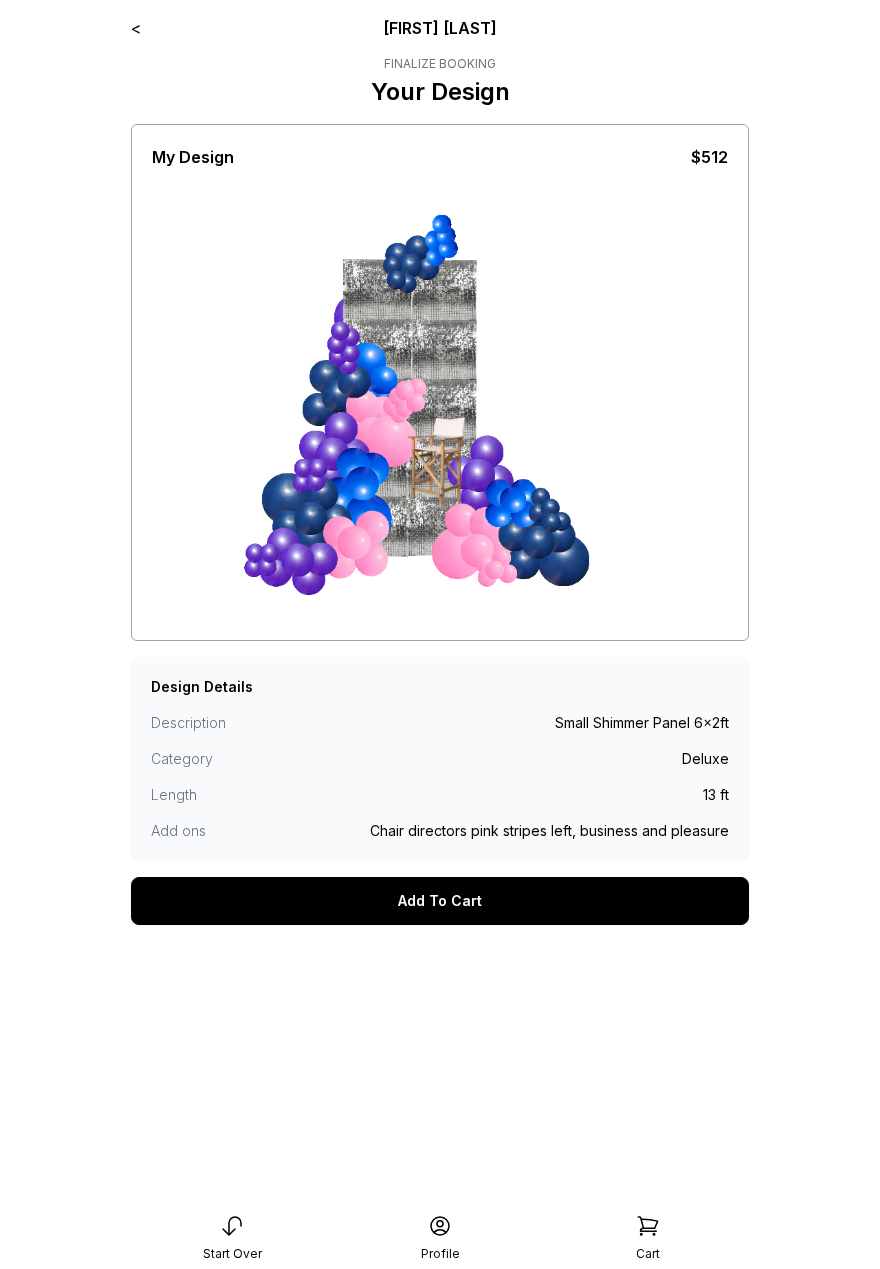scroll, scrollTop: 0, scrollLeft: 0, axis: both 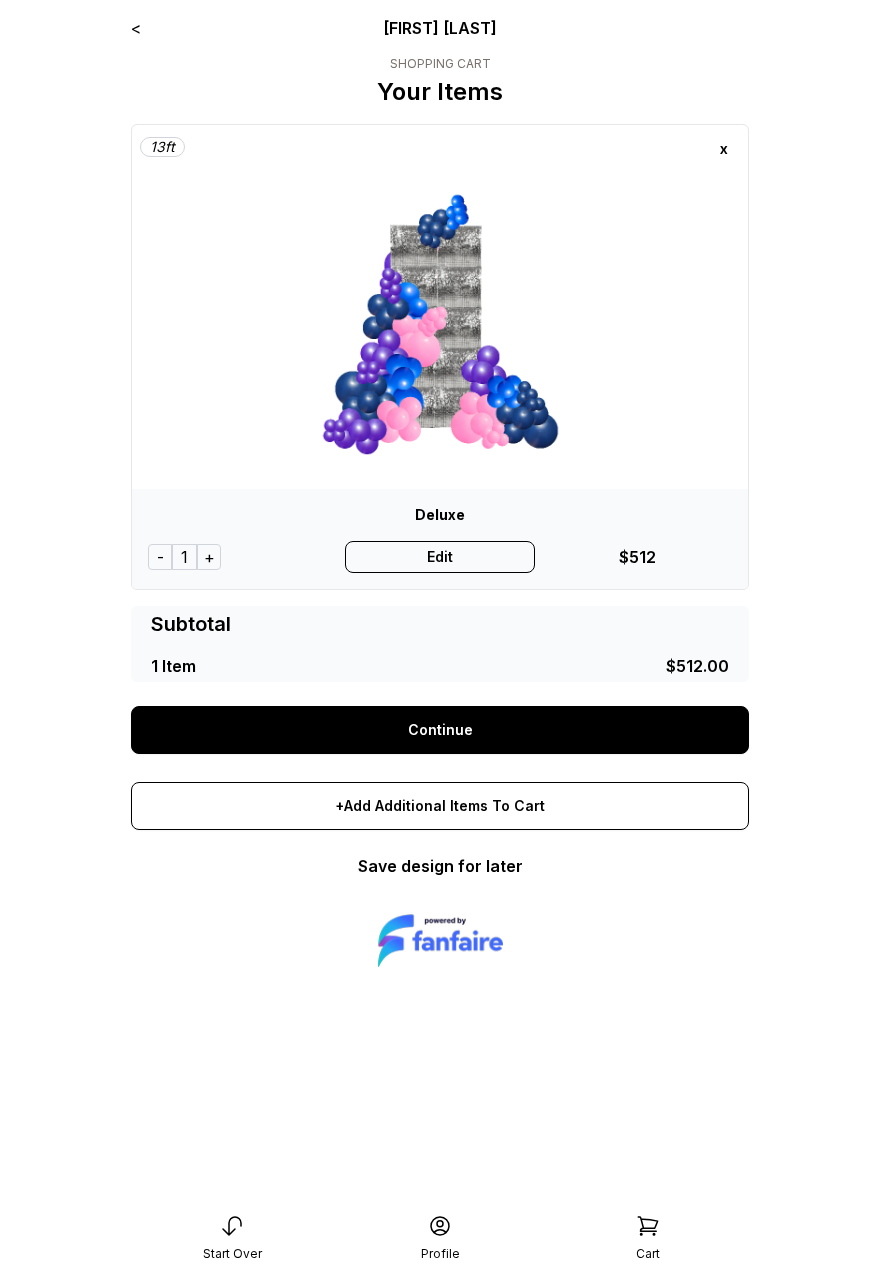 click on "Continue" at bounding box center (440, 730) 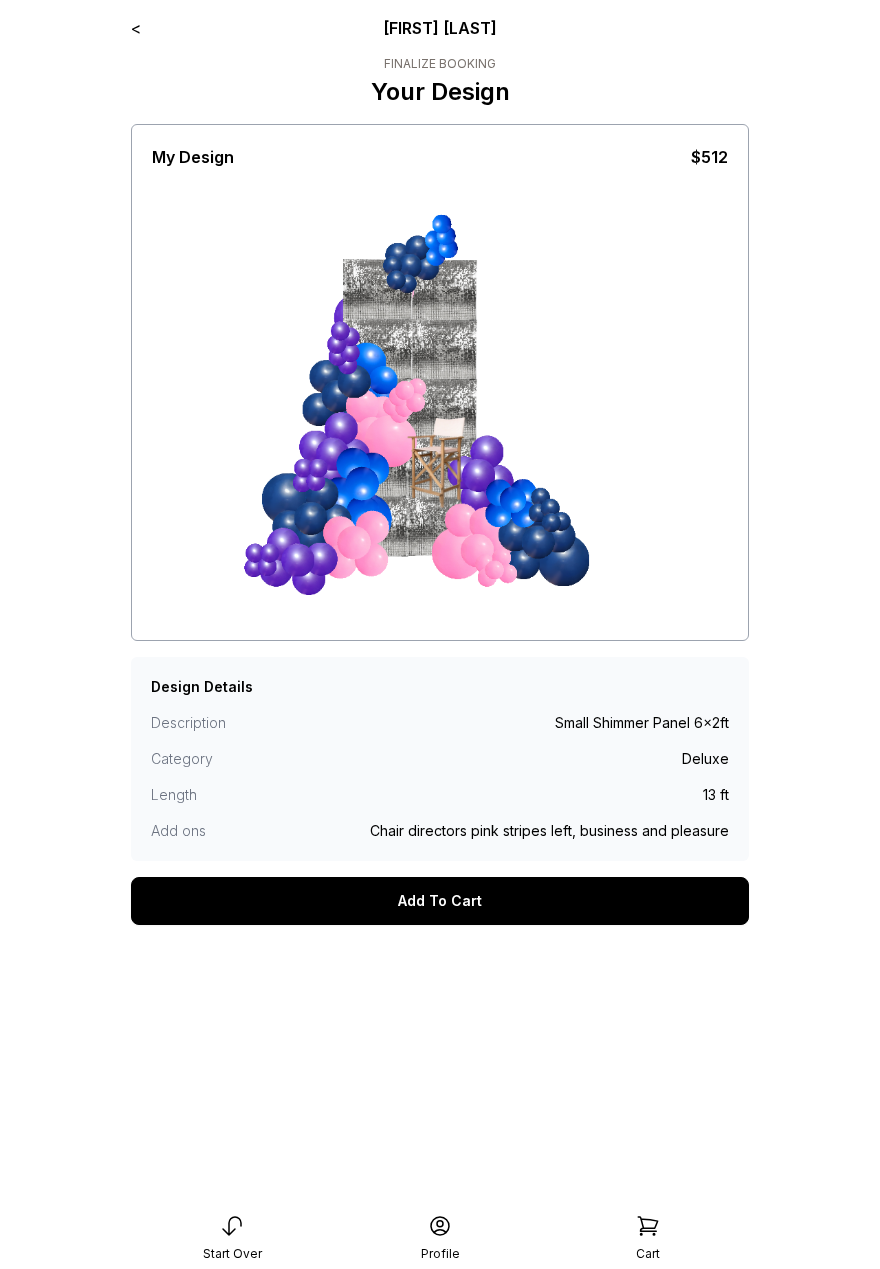 click on "<" at bounding box center (136, 28) 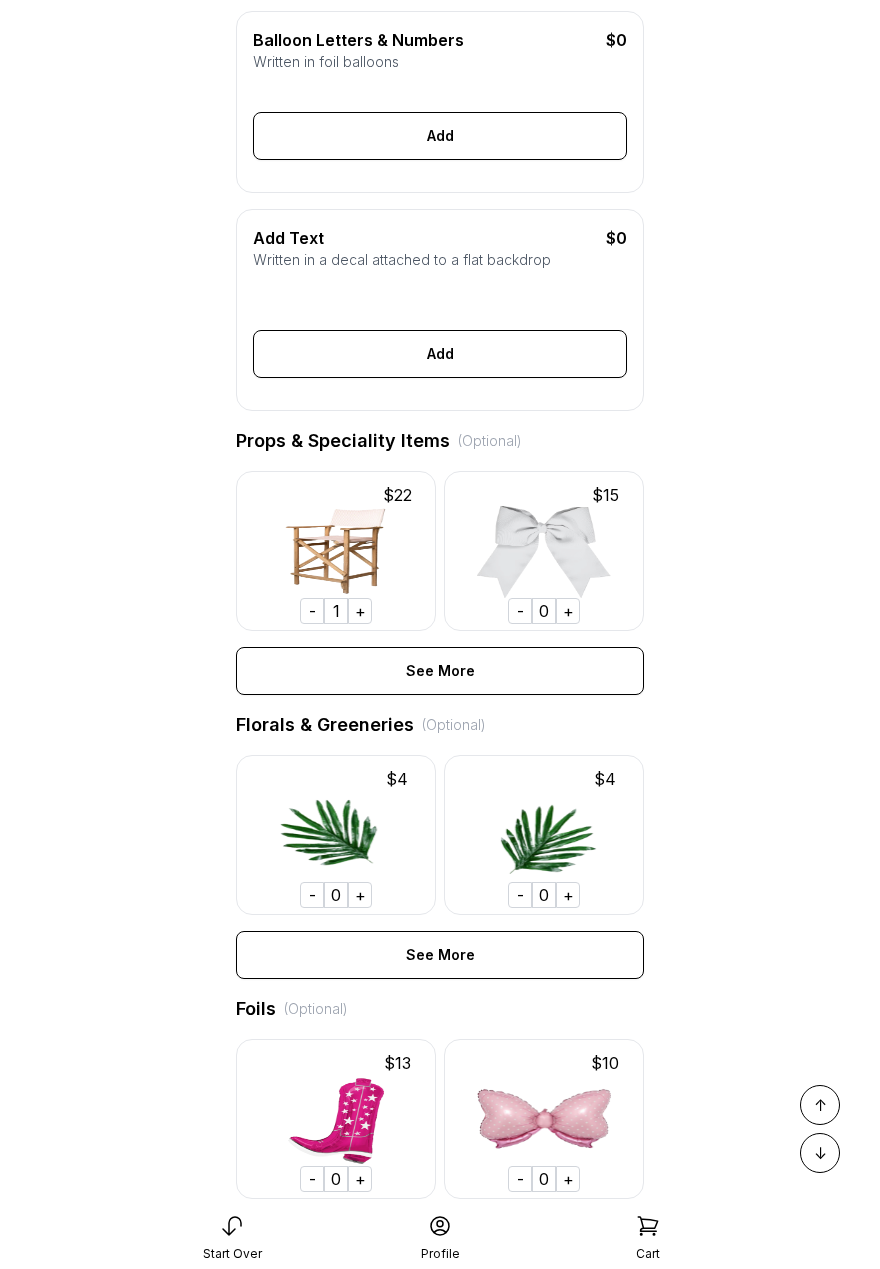 scroll, scrollTop: 677, scrollLeft: 0, axis: vertical 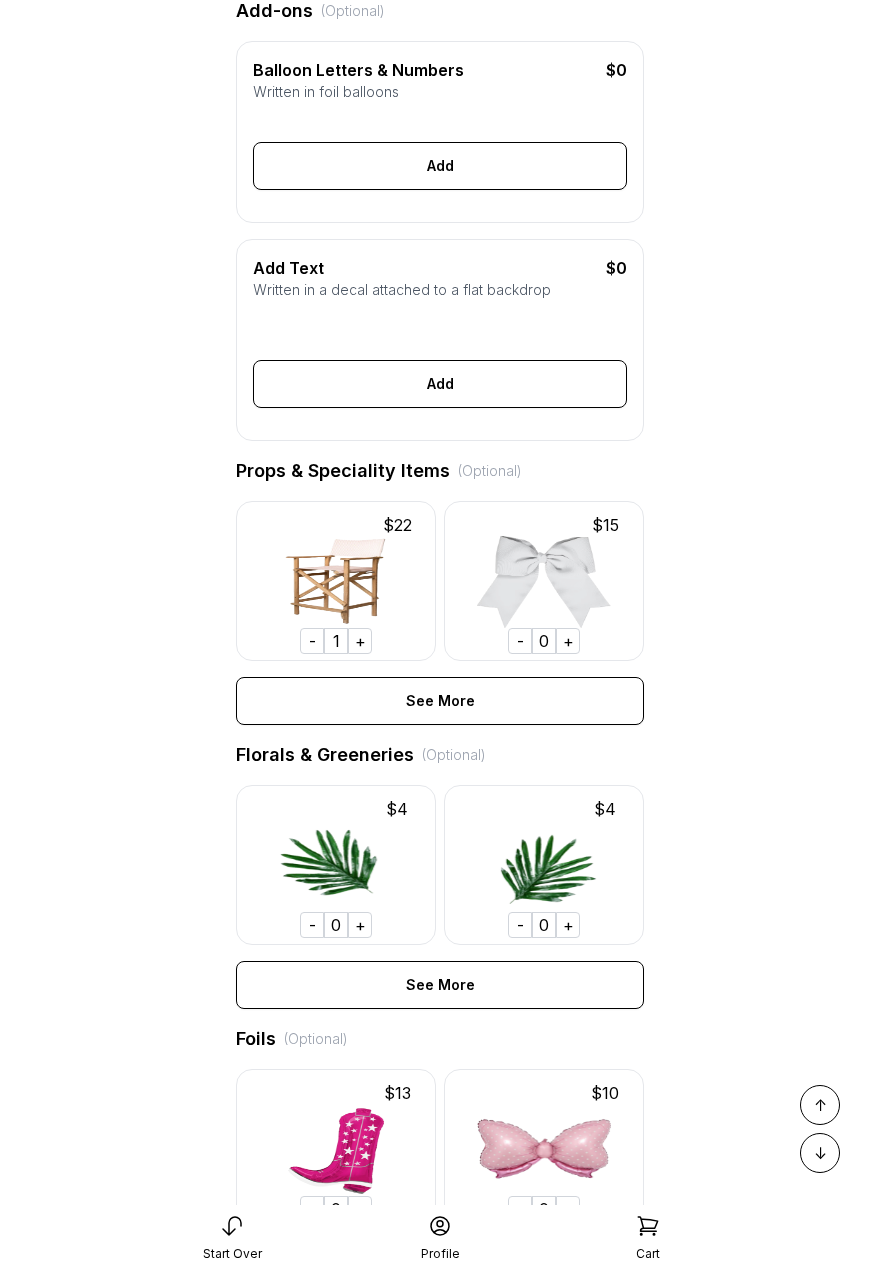 click on "-" at bounding box center [312, 641] 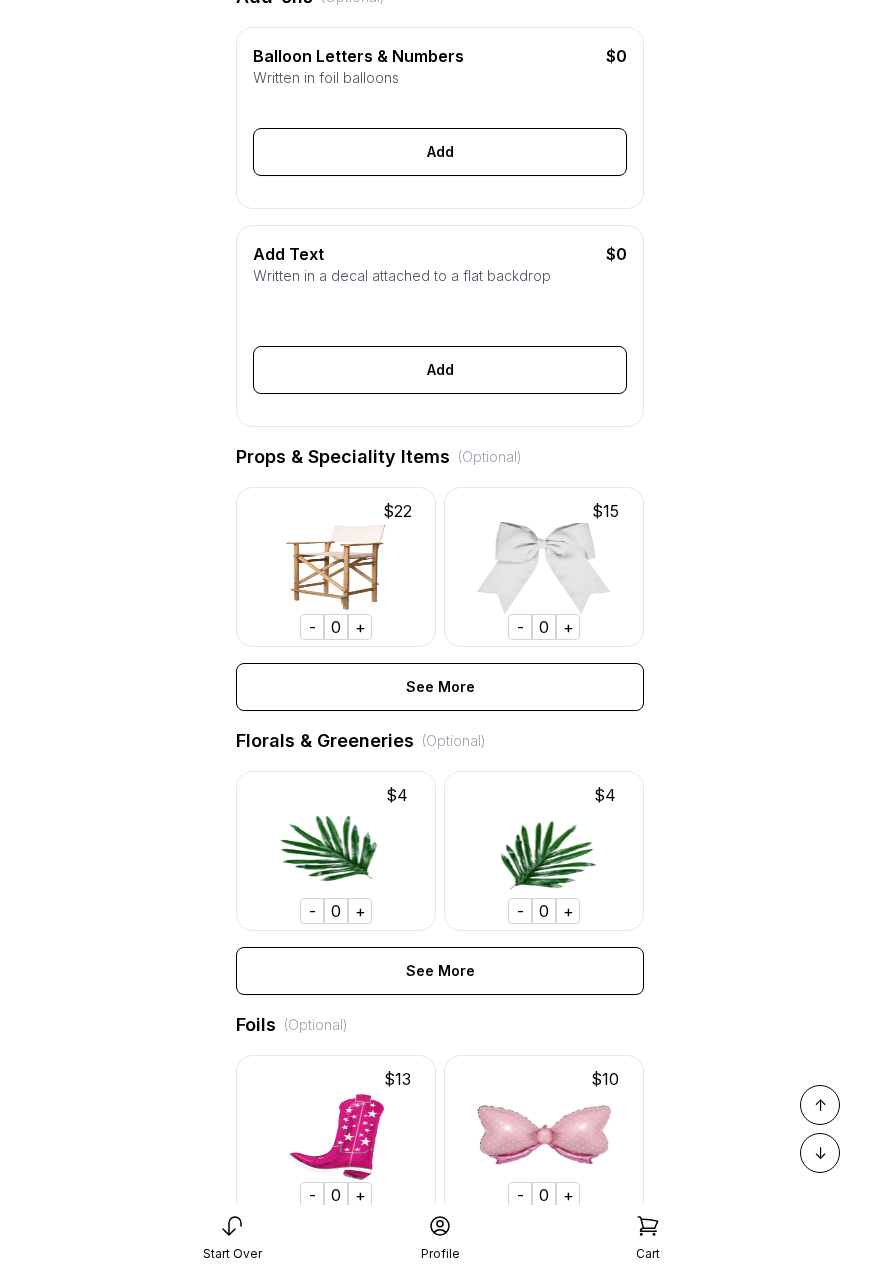 scroll, scrollTop: 1099, scrollLeft: 0, axis: vertical 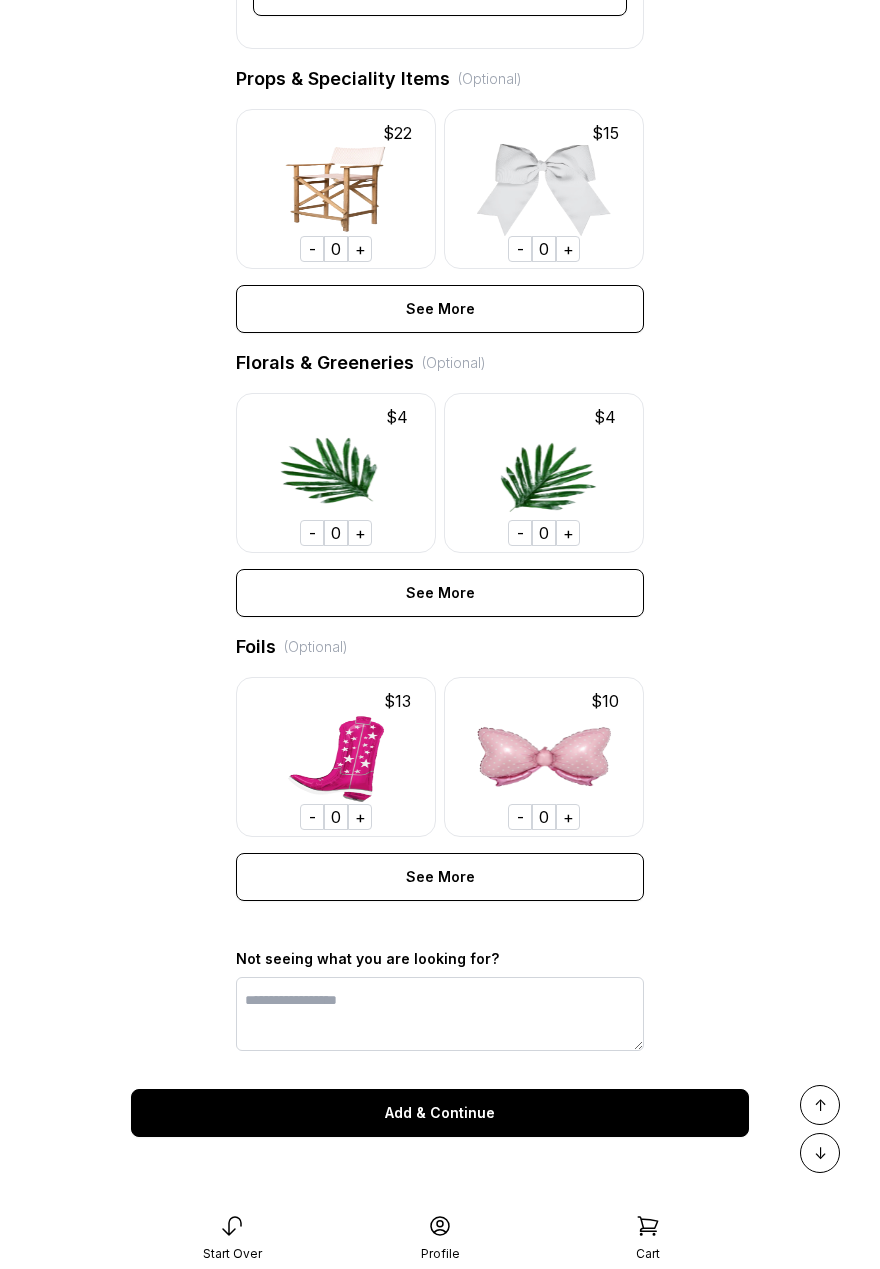 click on "Add & Continue" at bounding box center (440, 1113) 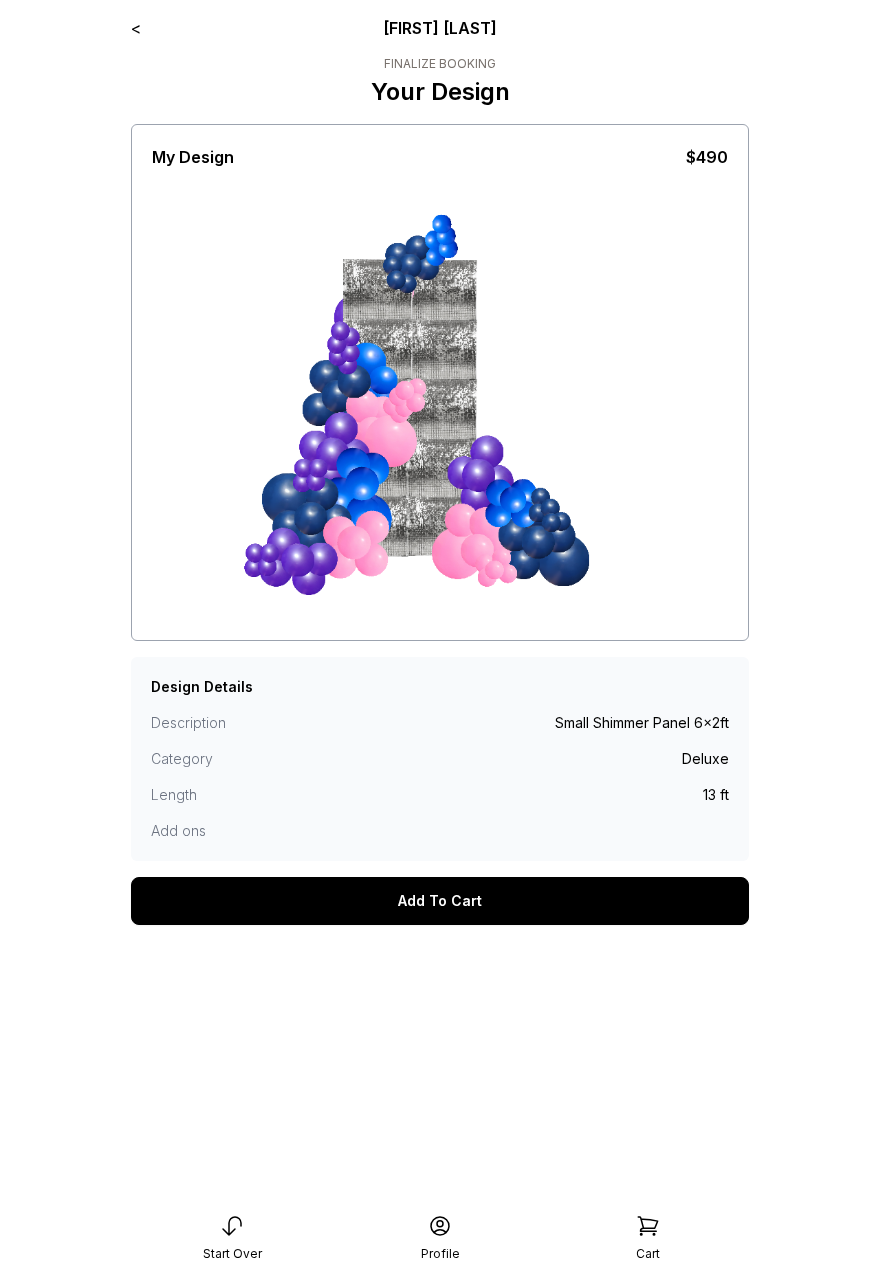 scroll, scrollTop: 0, scrollLeft: 0, axis: both 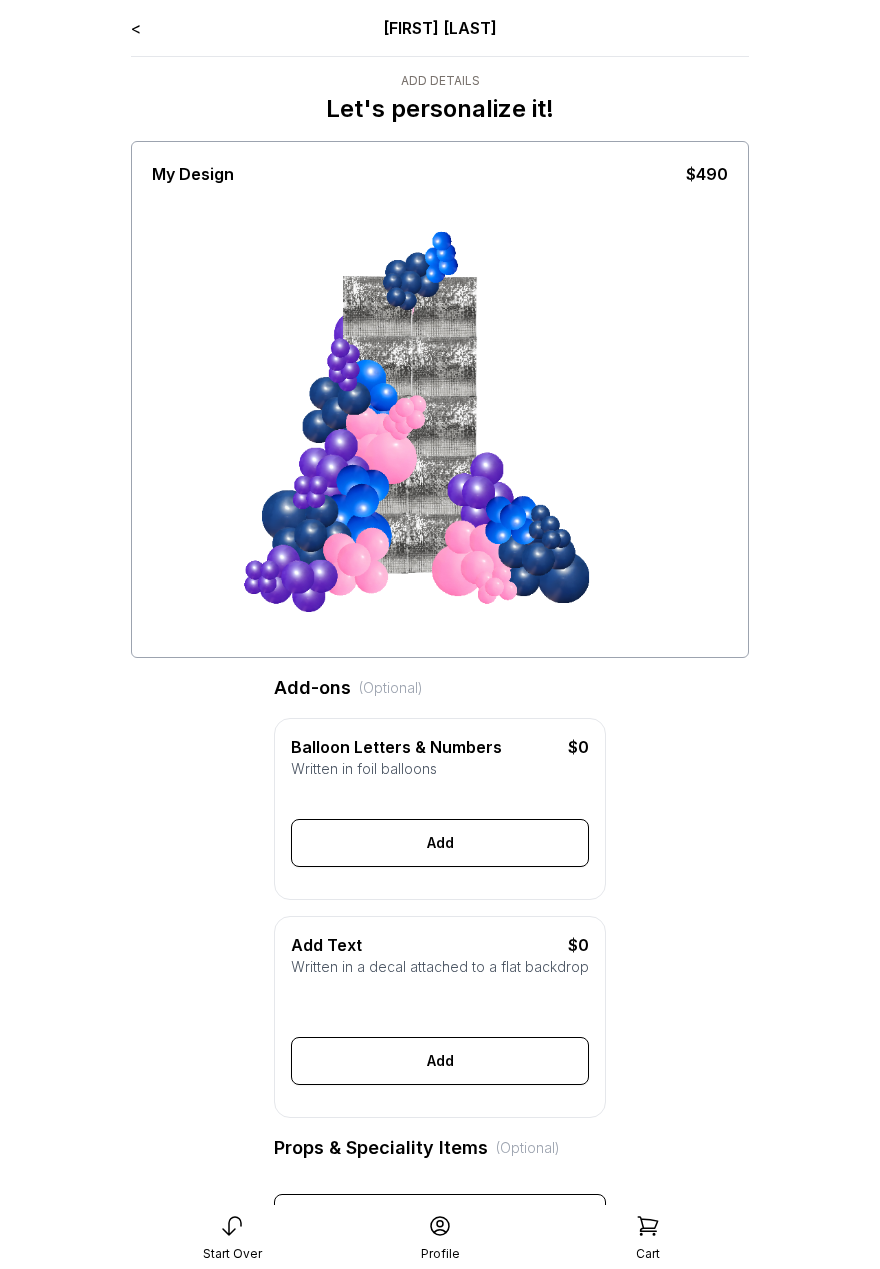click on "<" at bounding box center [136, 28] 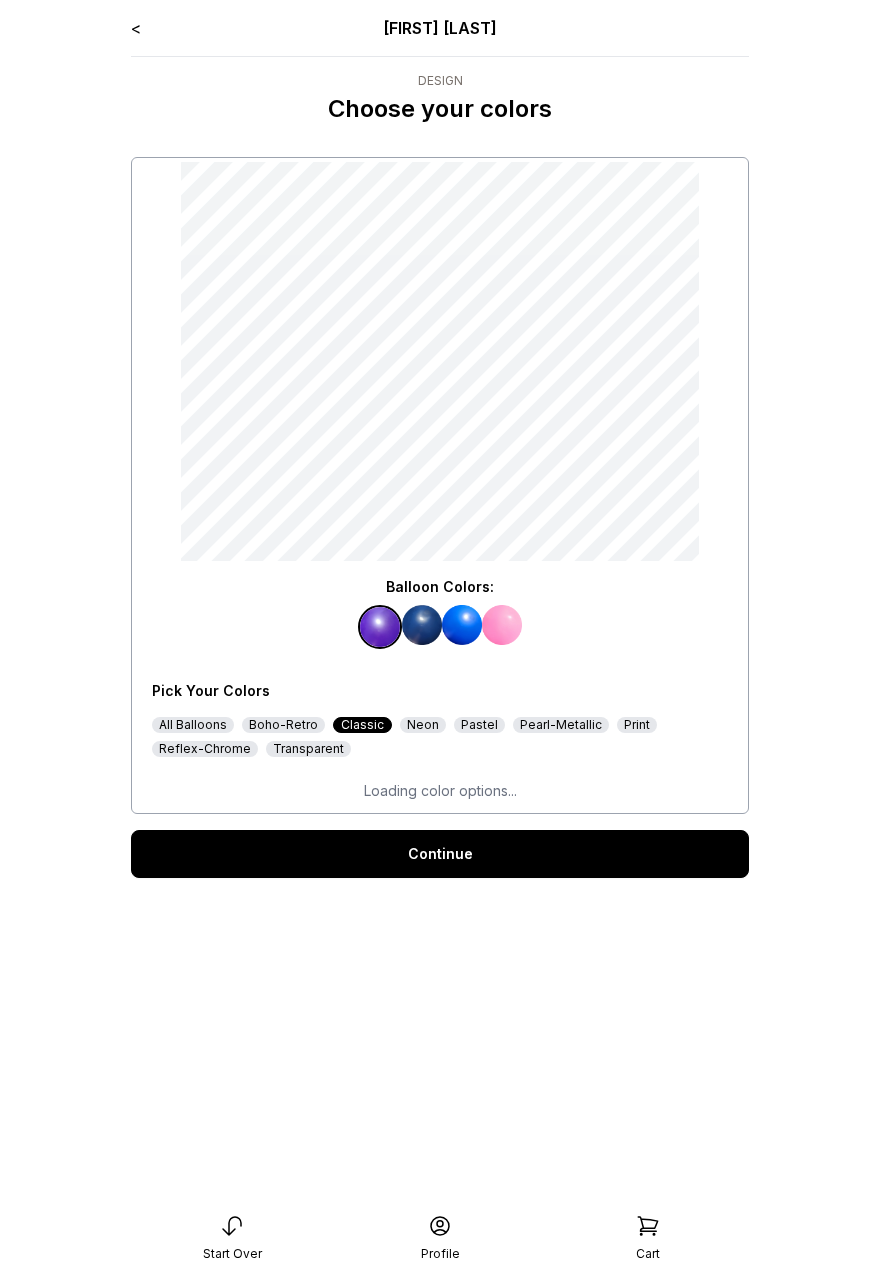 click on "<" at bounding box center (136, 28) 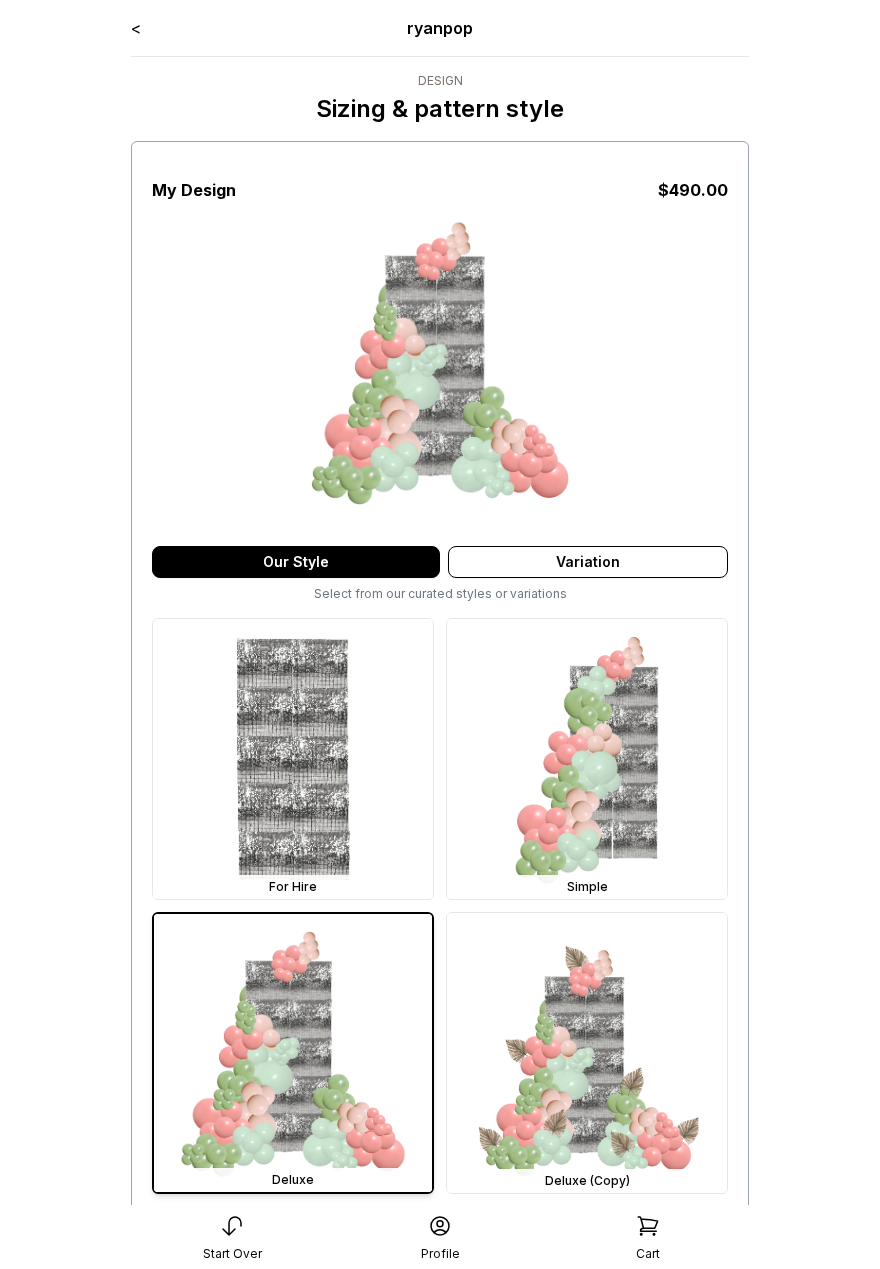 click on "<" at bounding box center [136, 28] 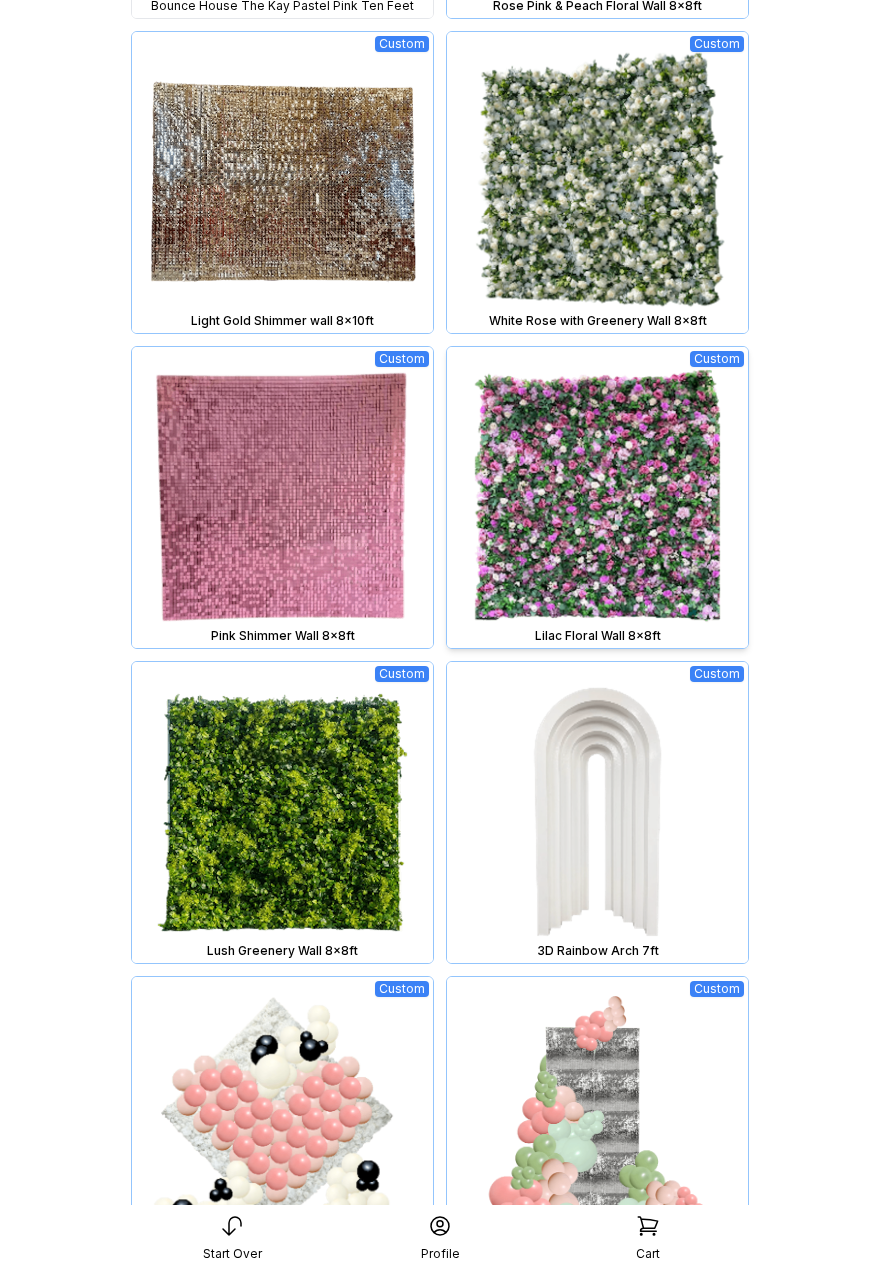 scroll, scrollTop: 0, scrollLeft: 0, axis: both 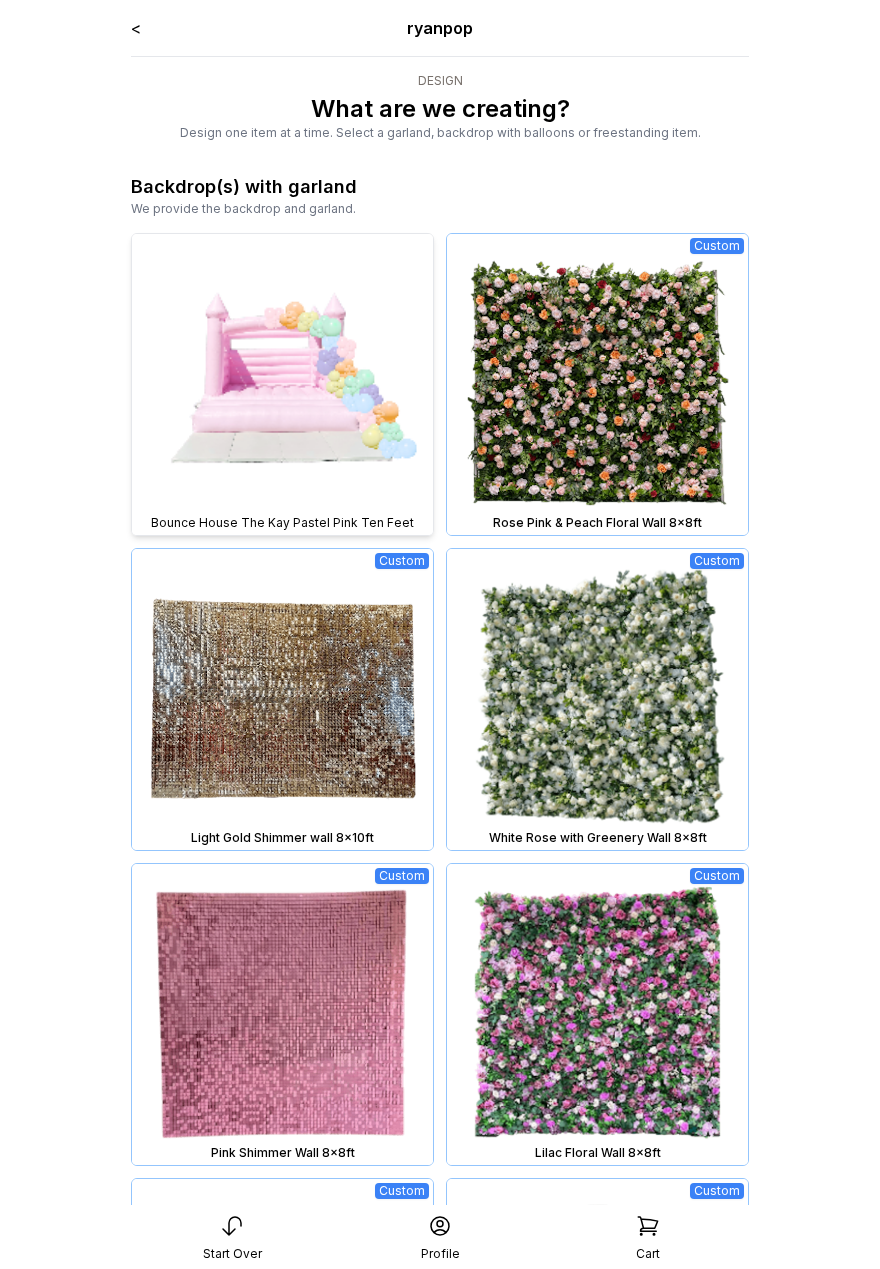 click at bounding box center [282, 384] 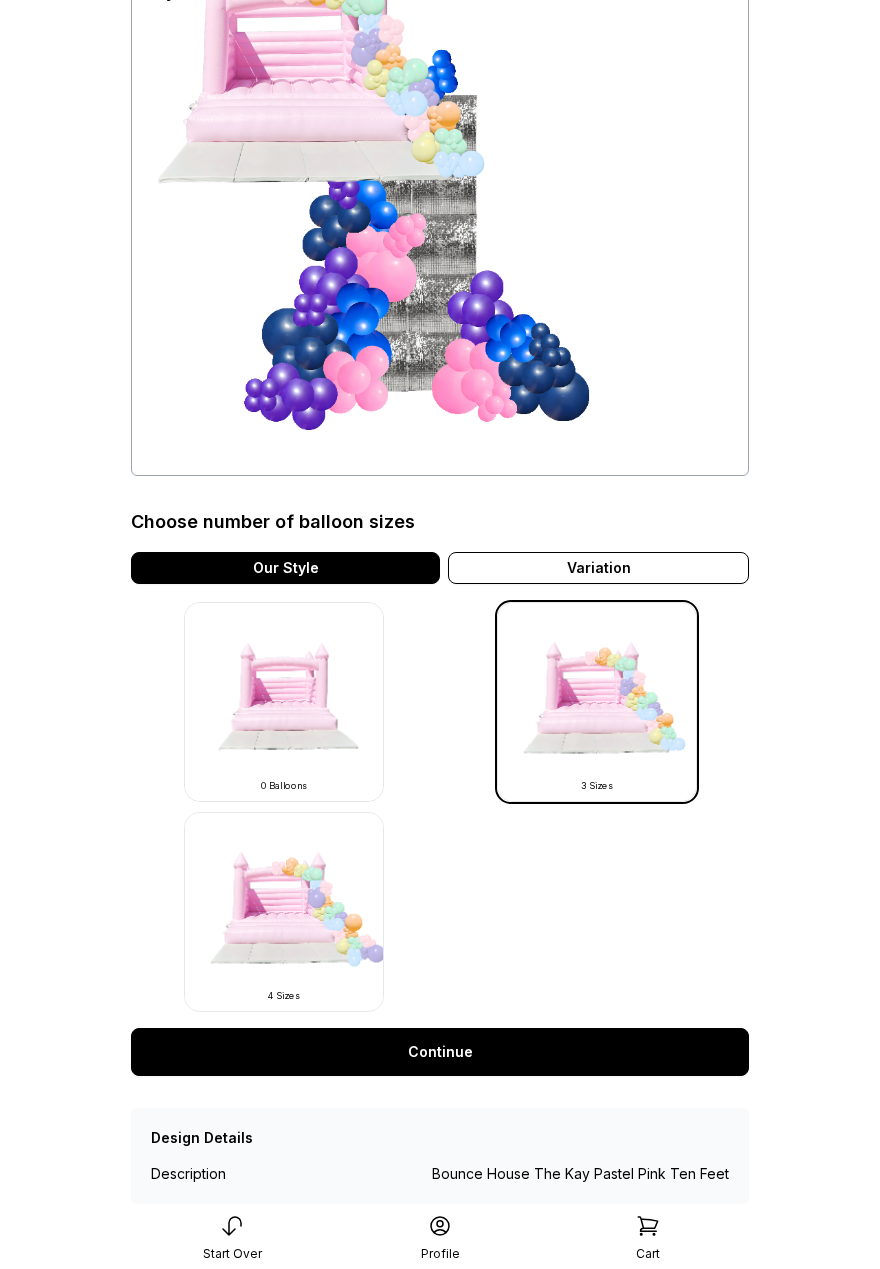 scroll, scrollTop: 0, scrollLeft: 0, axis: both 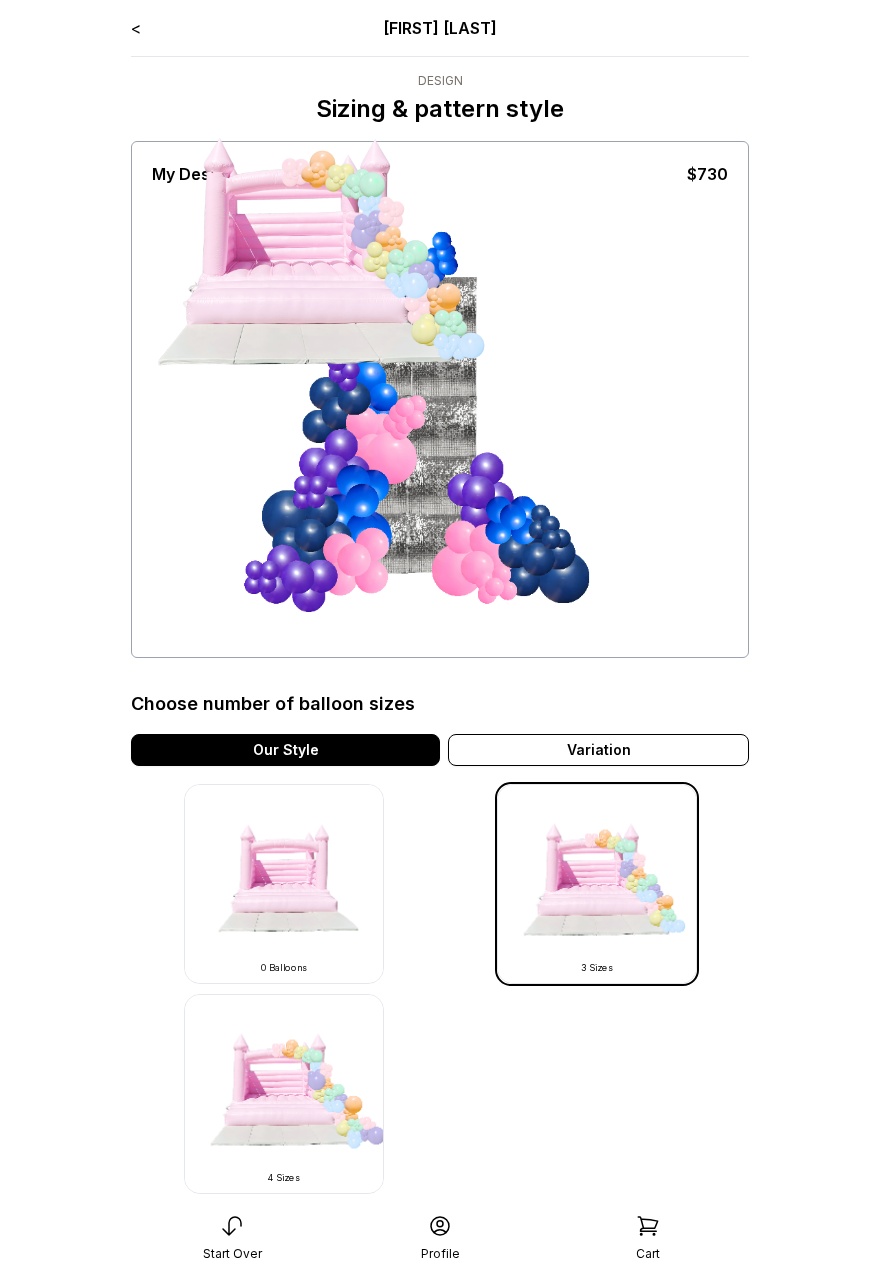 drag, startPoint x: 324, startPoint y: 308, endPoint x: 365, endPoint y: 379, distance: 81.9878 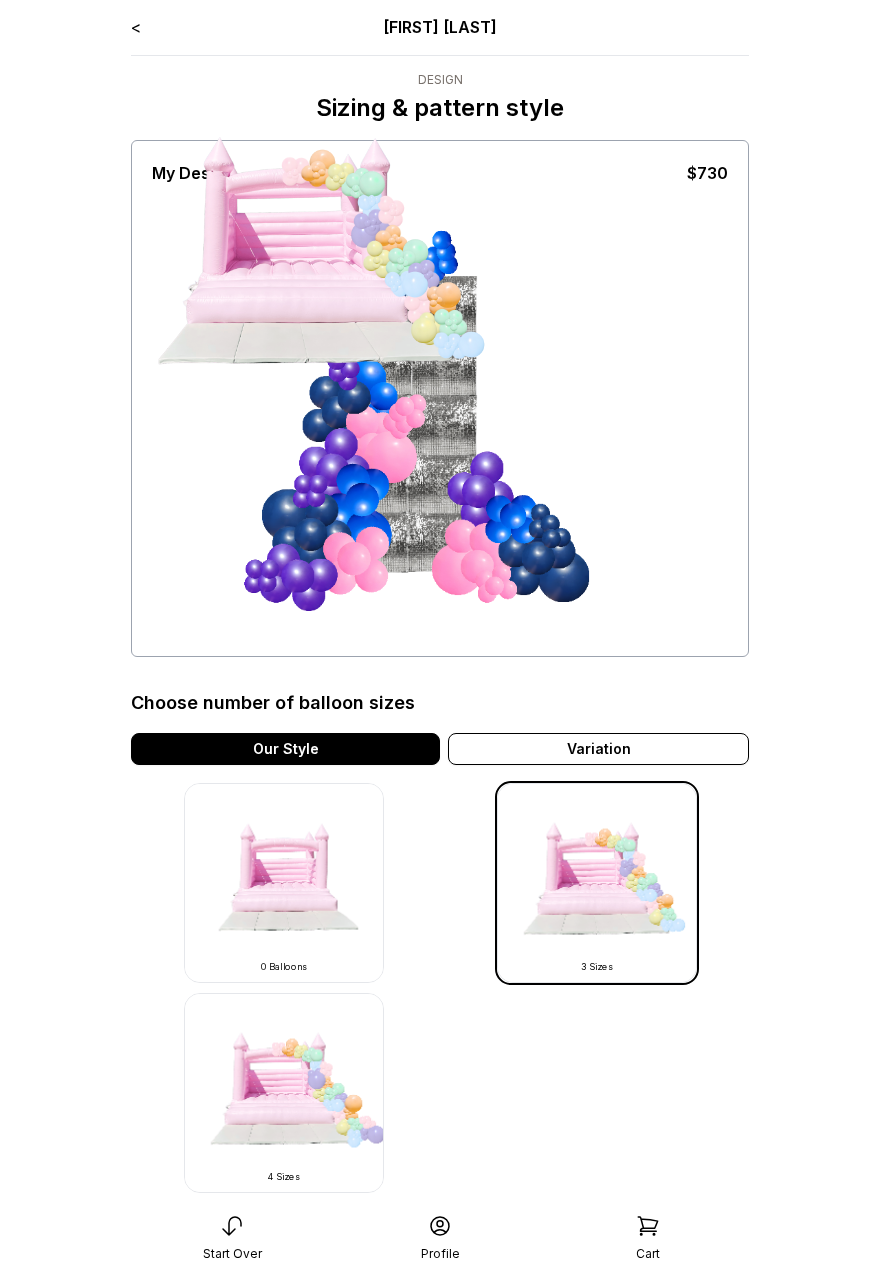 scroll, scrollTop: 0, scrollLeft: 0, axis: both 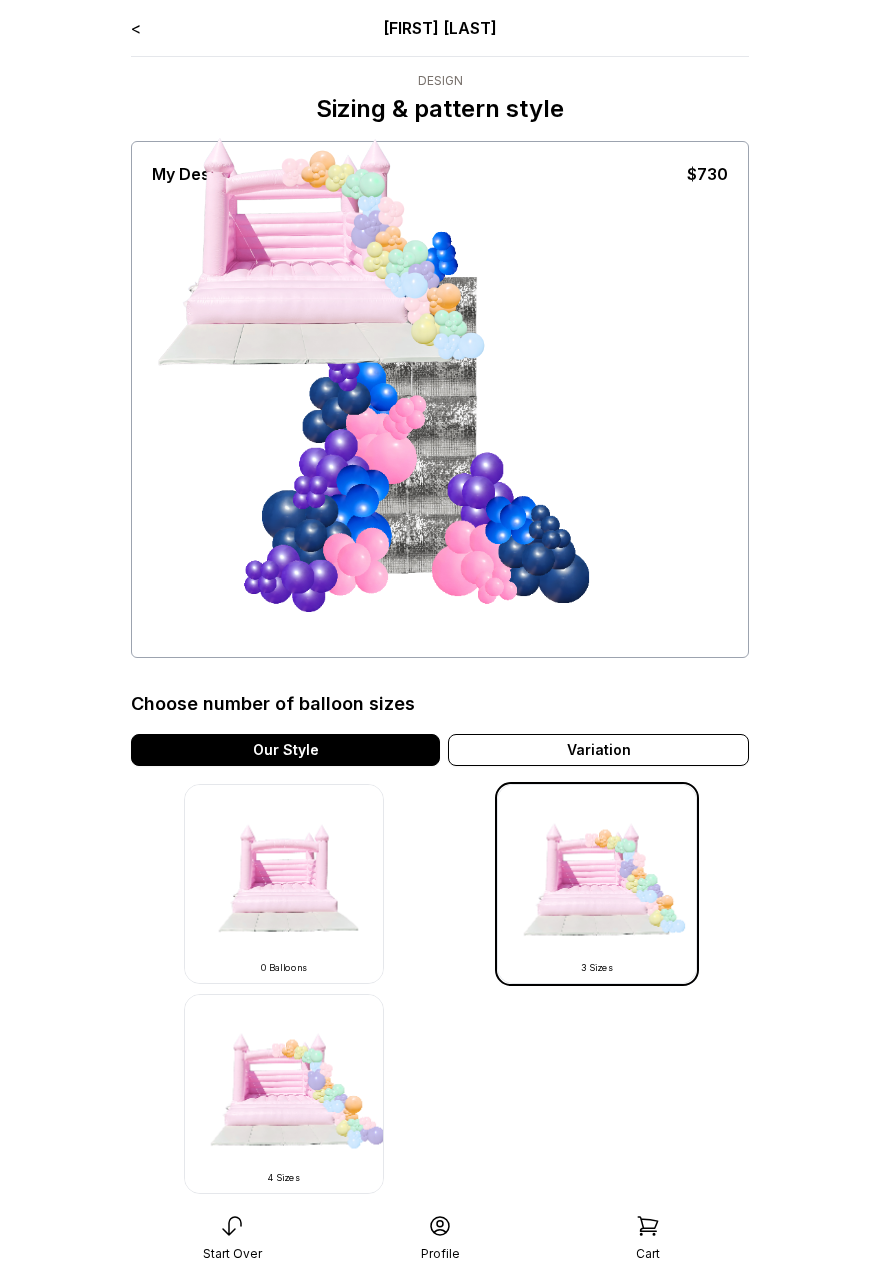 click at bounding box center [284, 884] 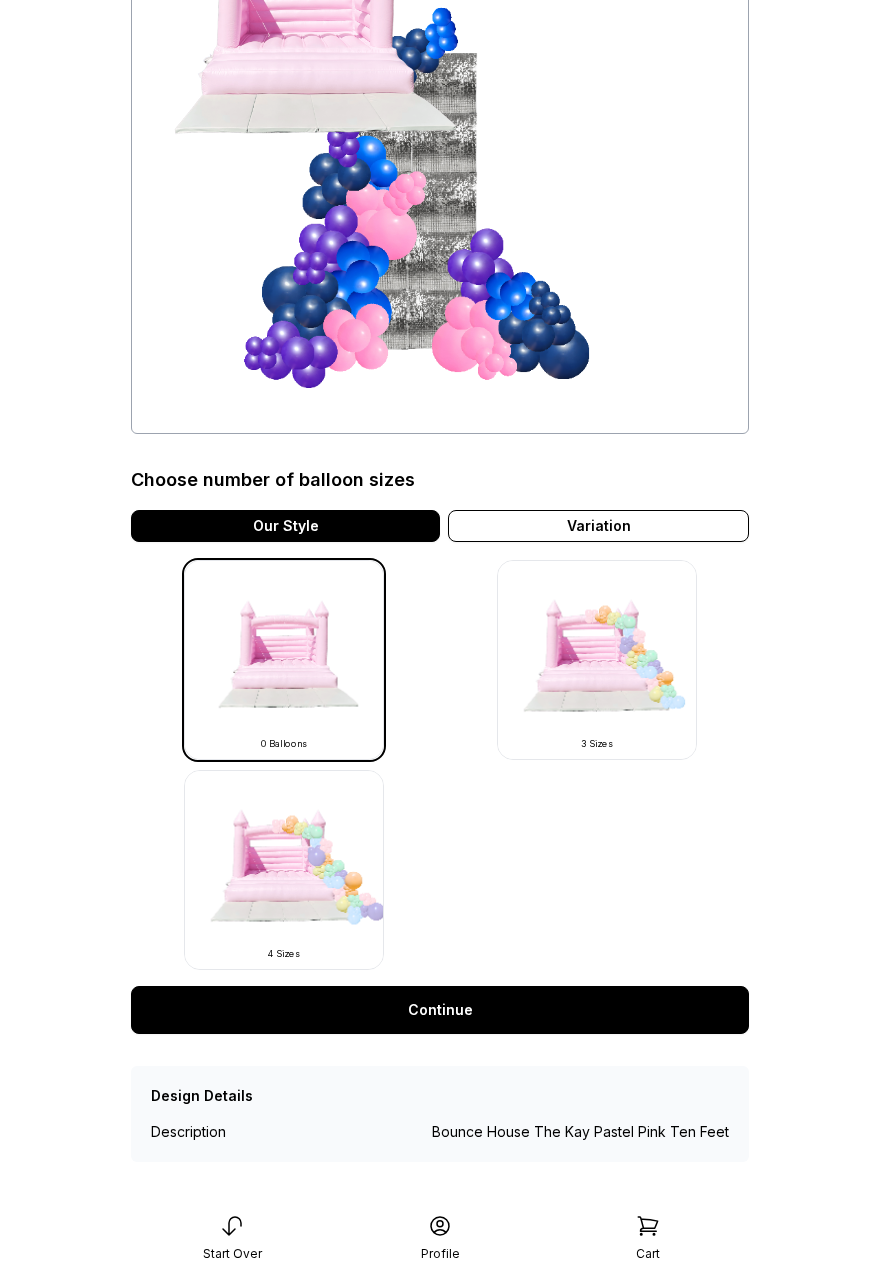 scroll, scrollTop: 233, scrollLeft: 0, axis: vertical 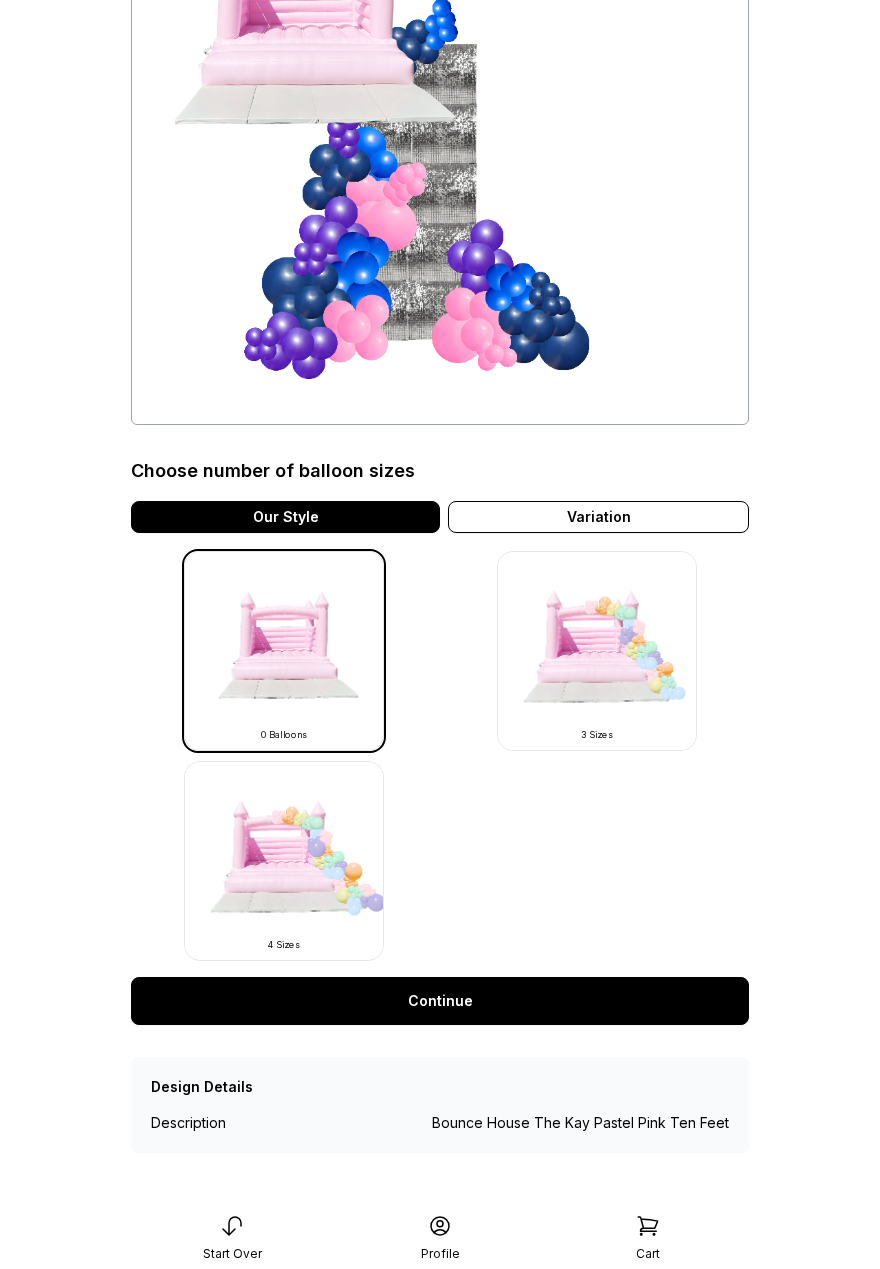 click at bounding box center [284, 861] 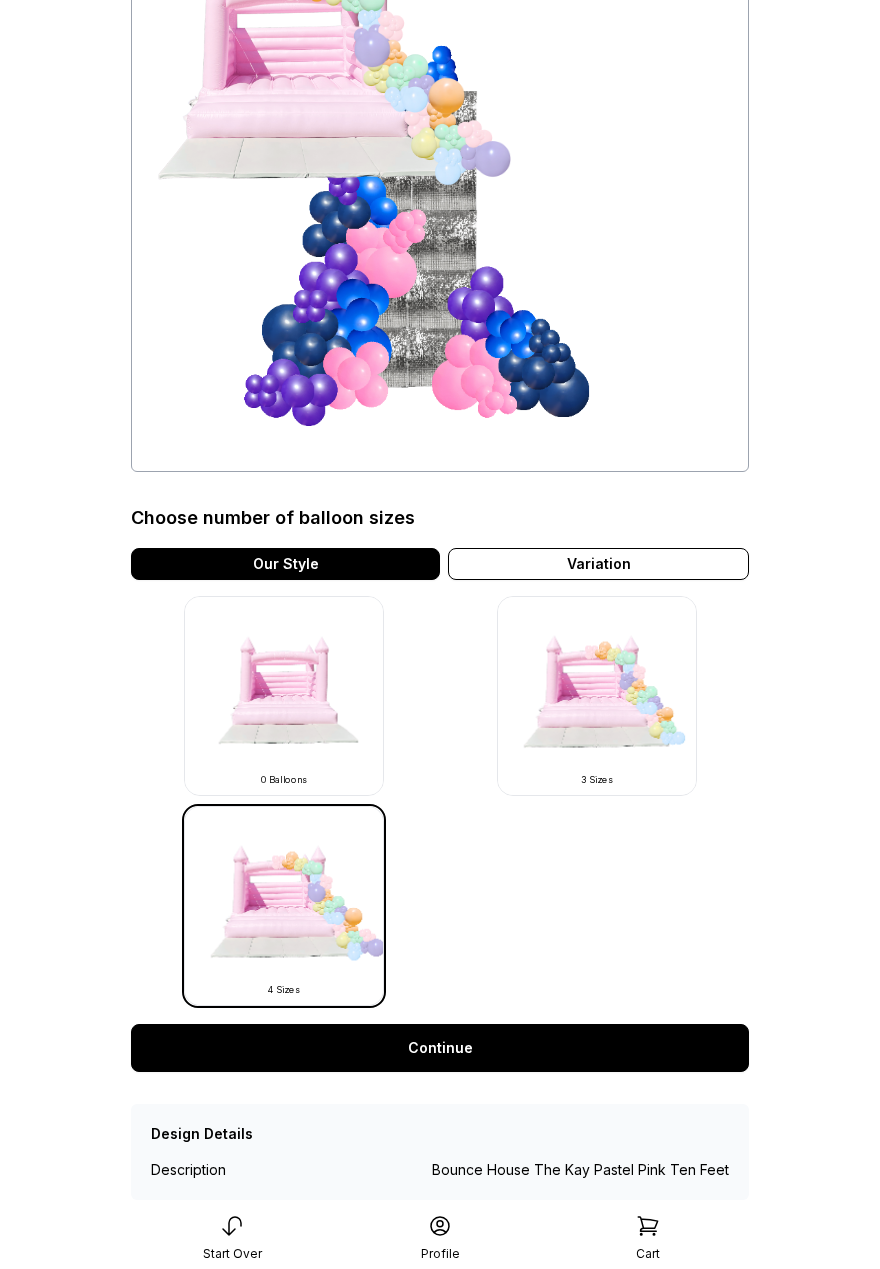 scroll, scrollTop: 233, scrollLeft: 0, axis: vertical 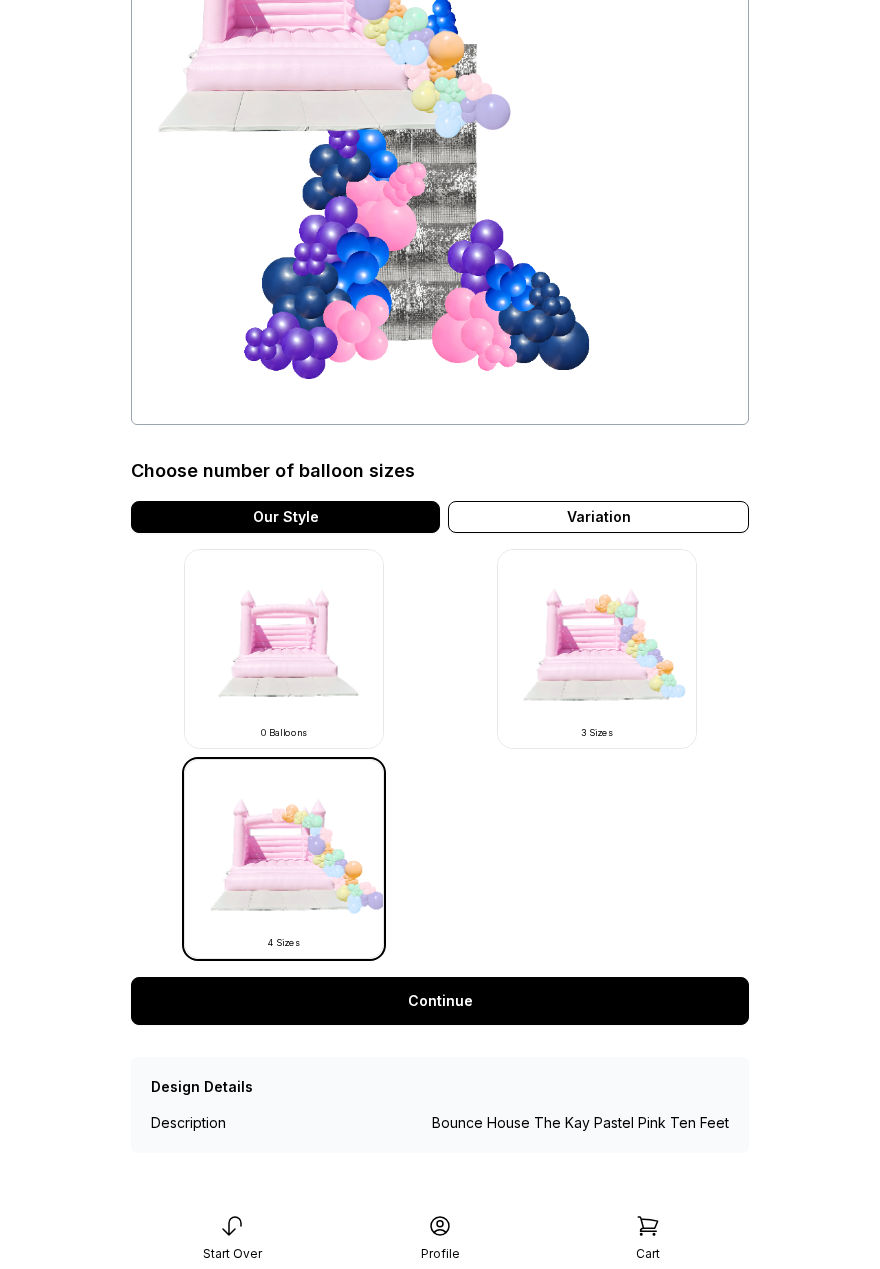 click on "Continue" at bounding box center [440, 1001] 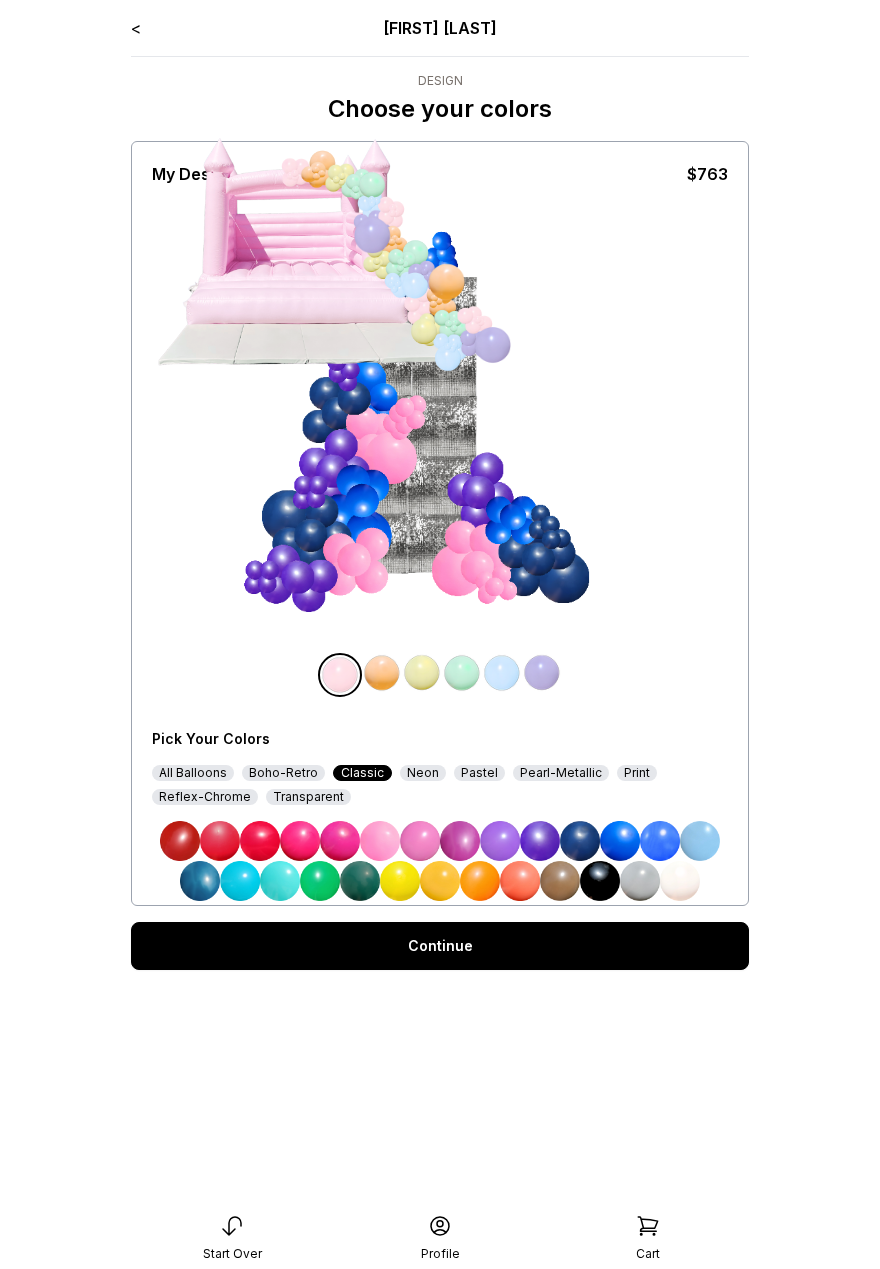 click at bounding box center [500, 841] 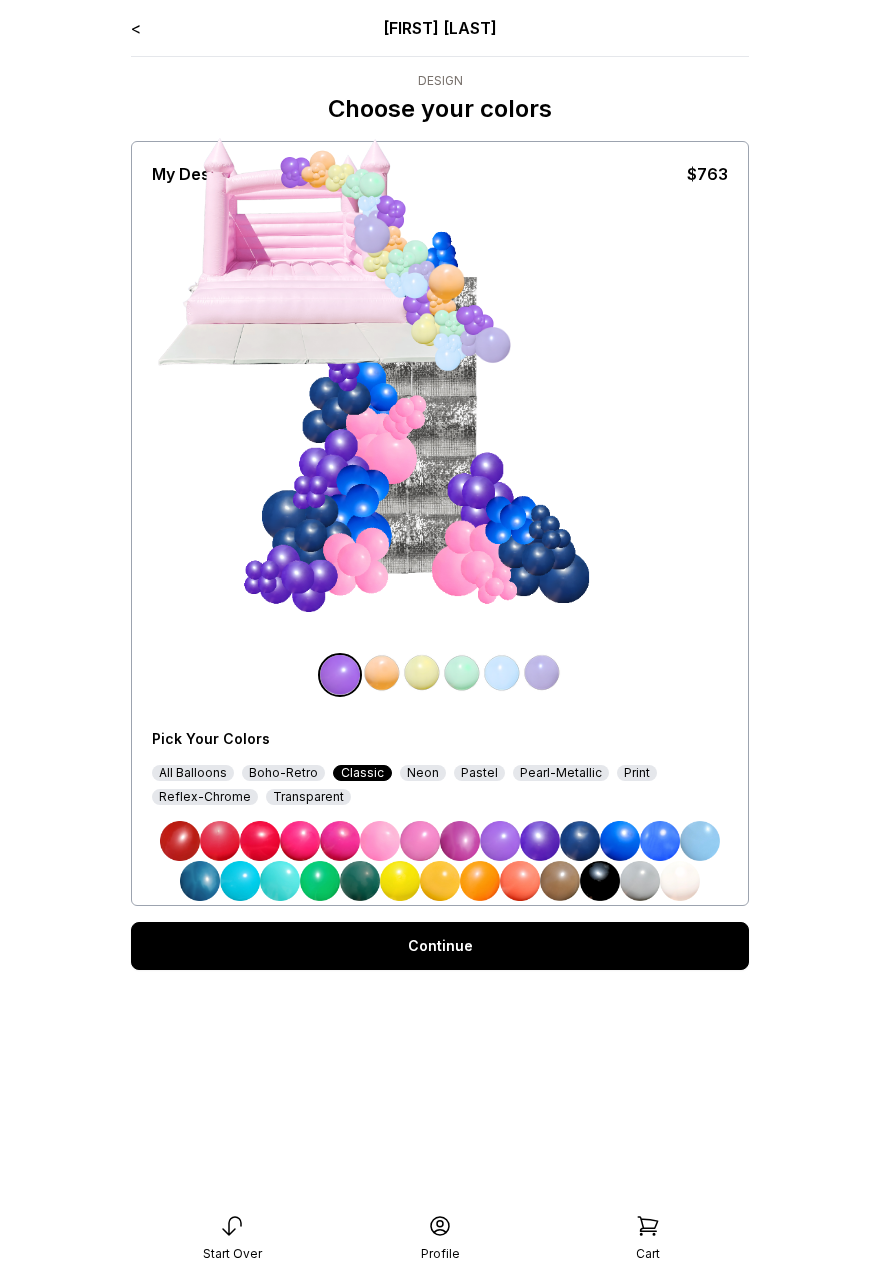 click at bounding box center (416, 419) 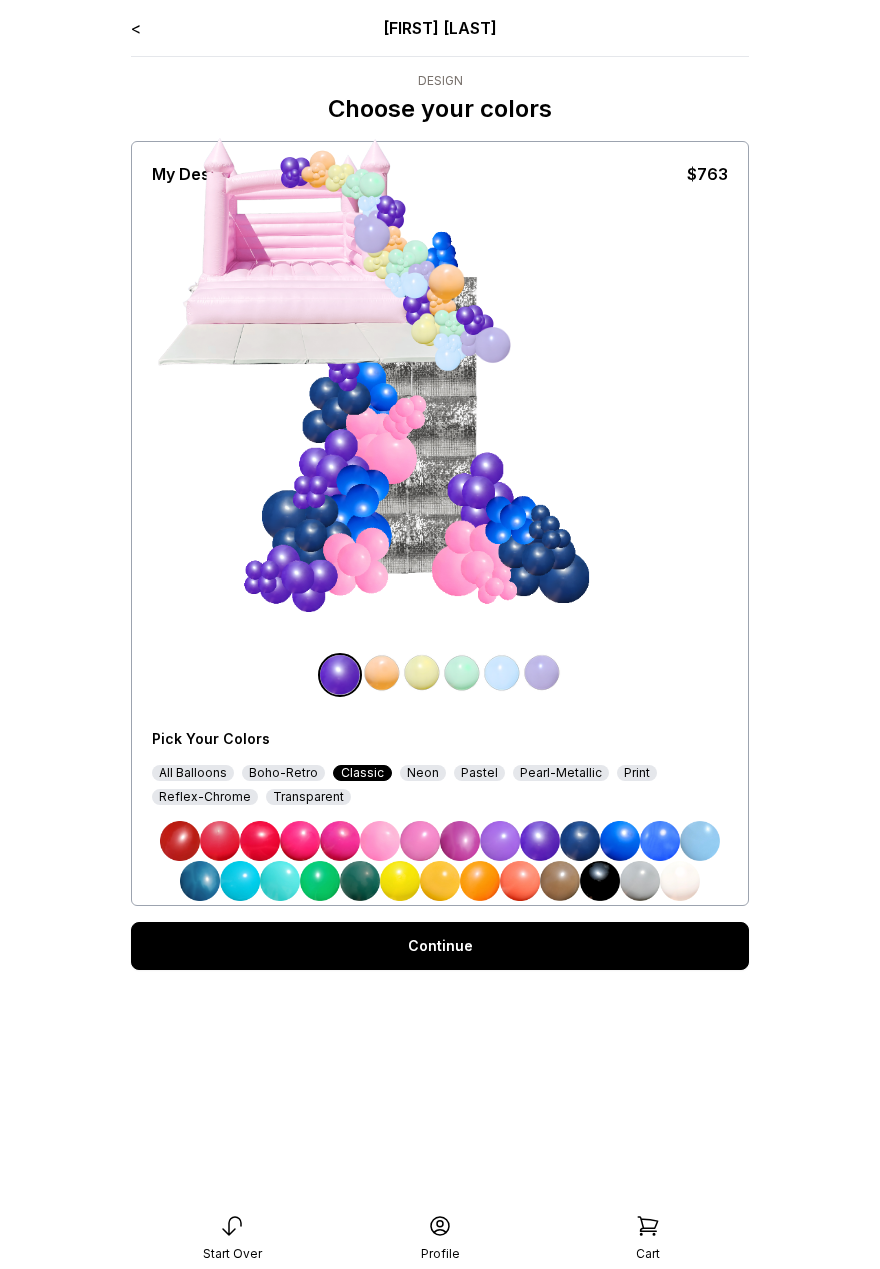 click at bounding box center [620, 841] 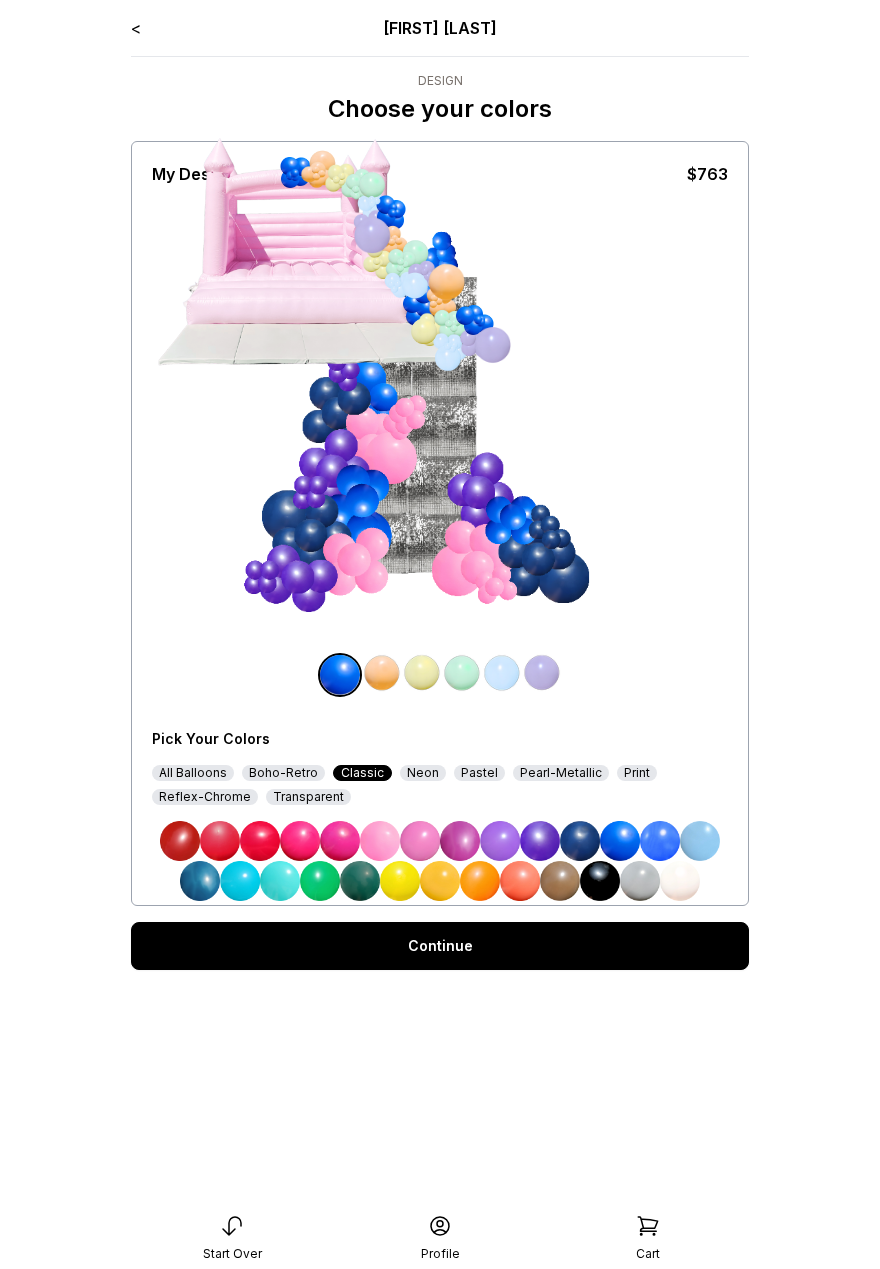 click at bounding box center [620, 841] 